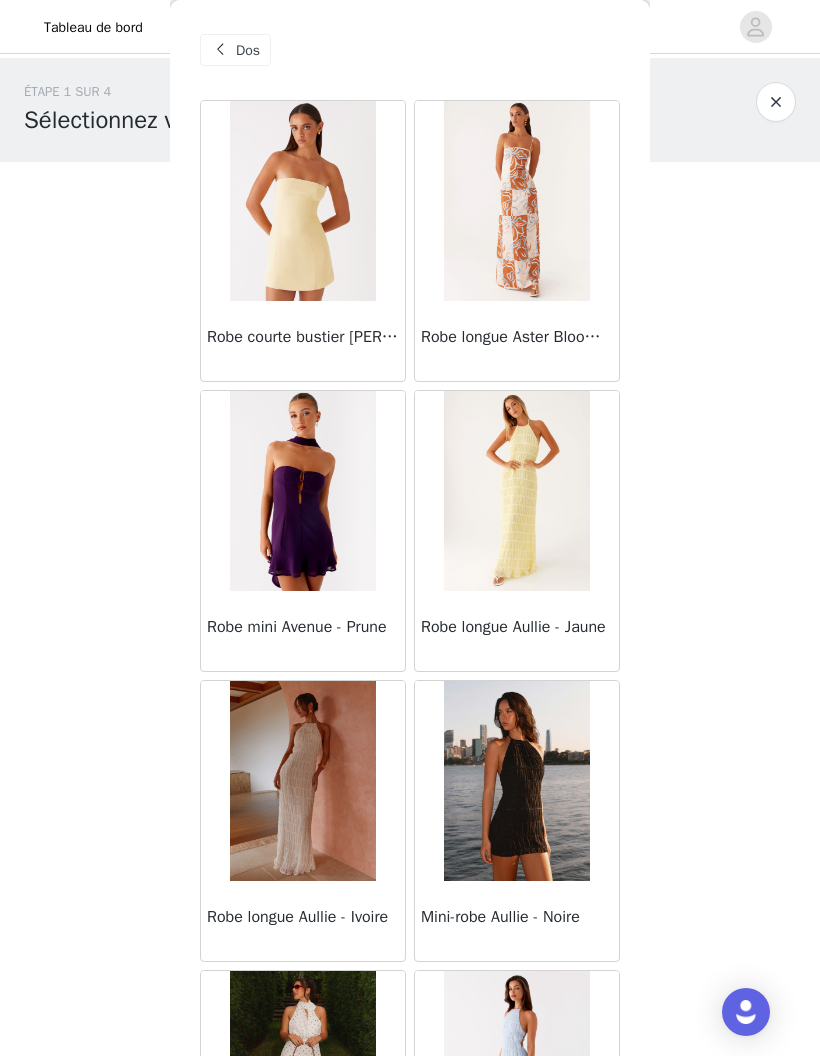 scroll, scrollTop: 77, scrollLeft: 0, axis: vertical 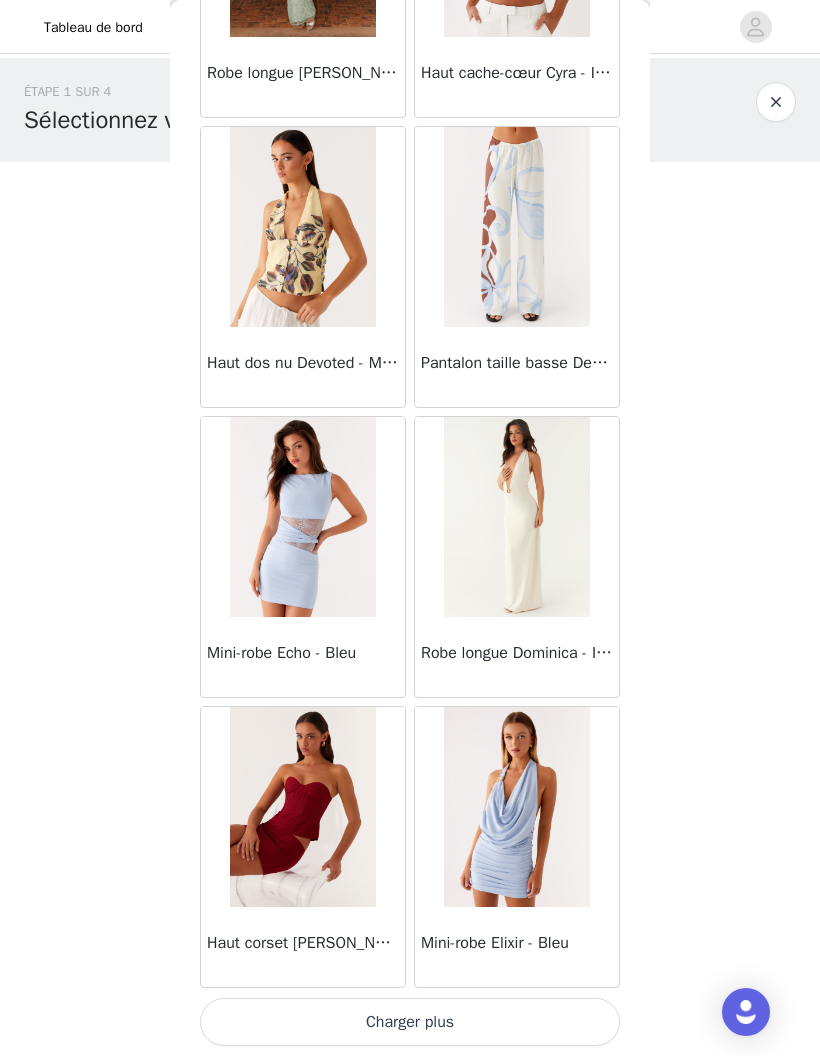 click on "Charger plus" at bounding box center (410, 1022) 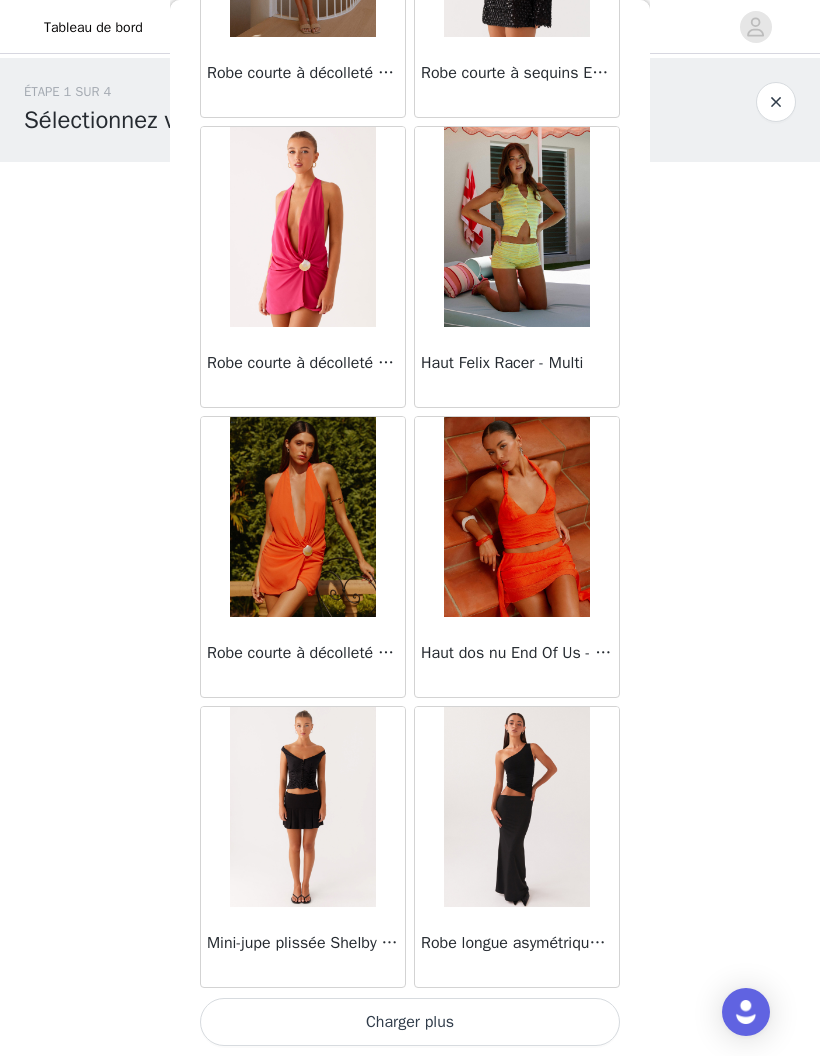 scroll, scrollTop: 19404, scrollLeft: 0, axis: vertical 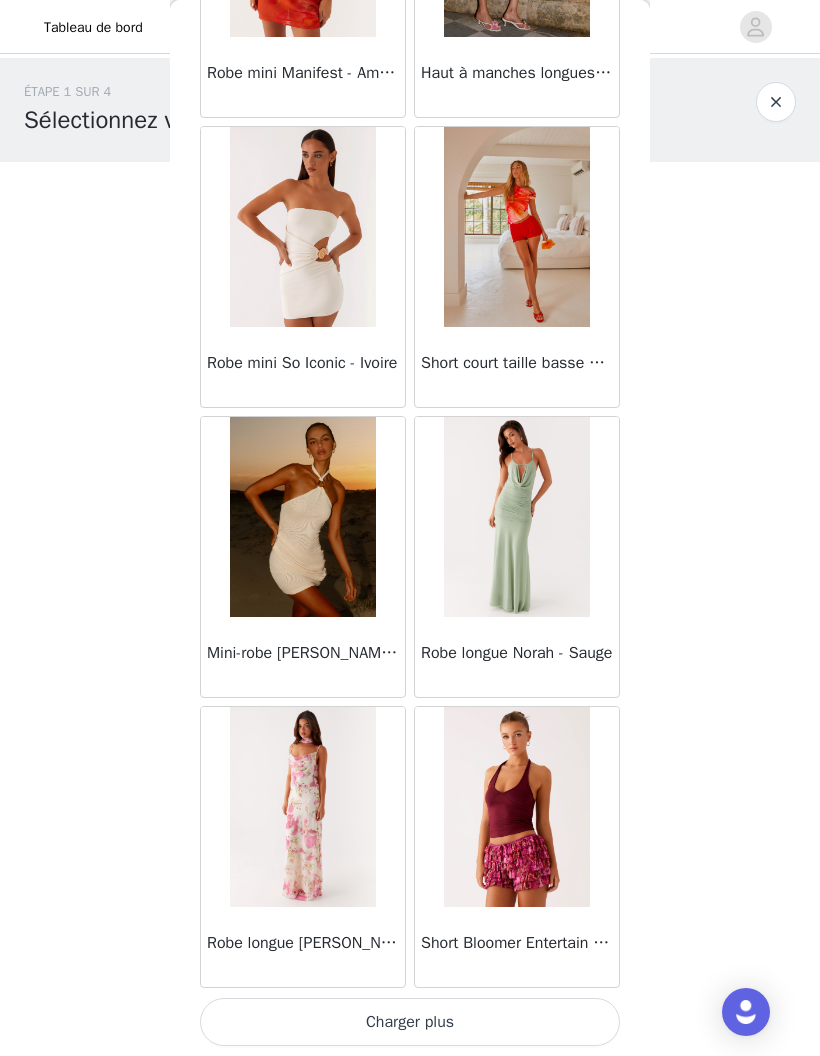 click on "Charger plus" at bounding box center [410, 1022] 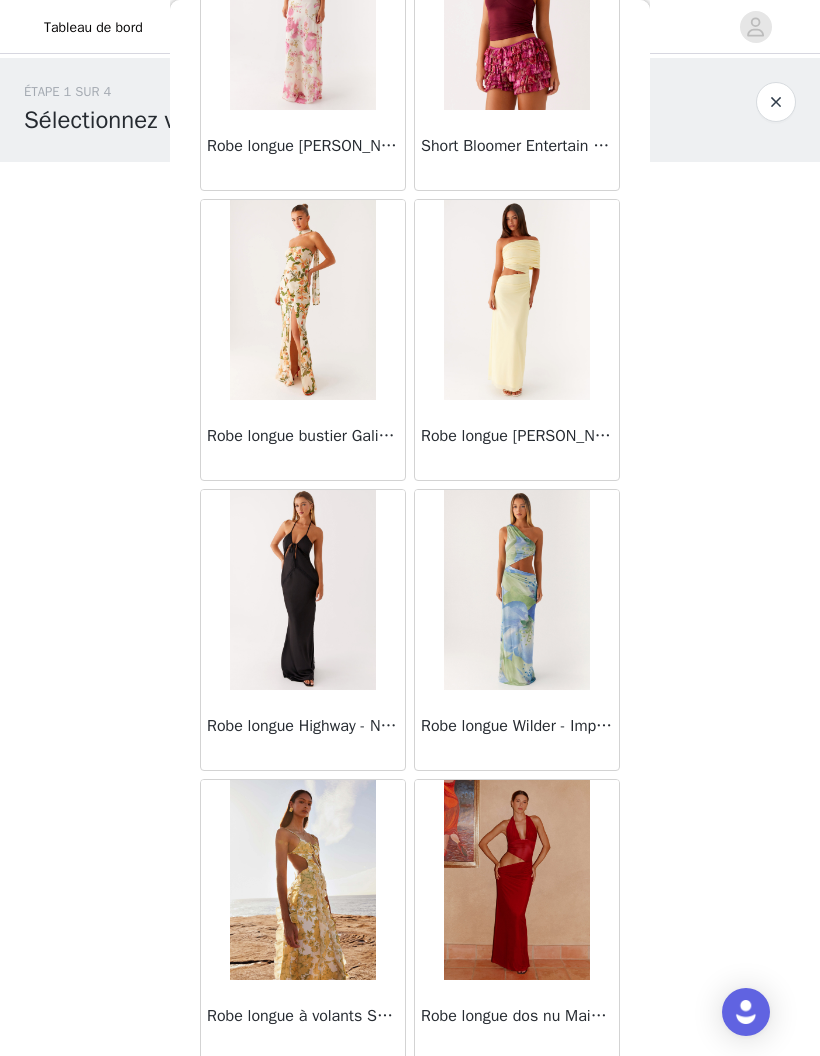 scroll, scrollTop: 23100, scrollLeft: 0, axis: vertical 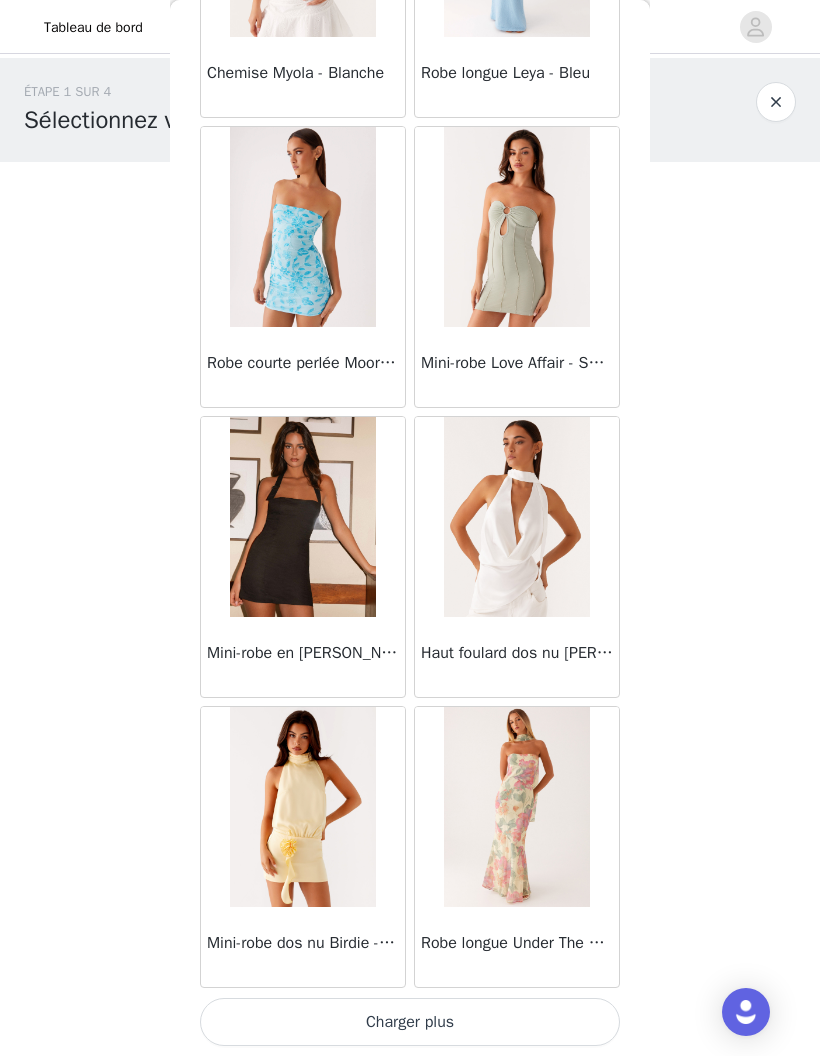 click on "Charger plus" at bounding box center (410, 1022) 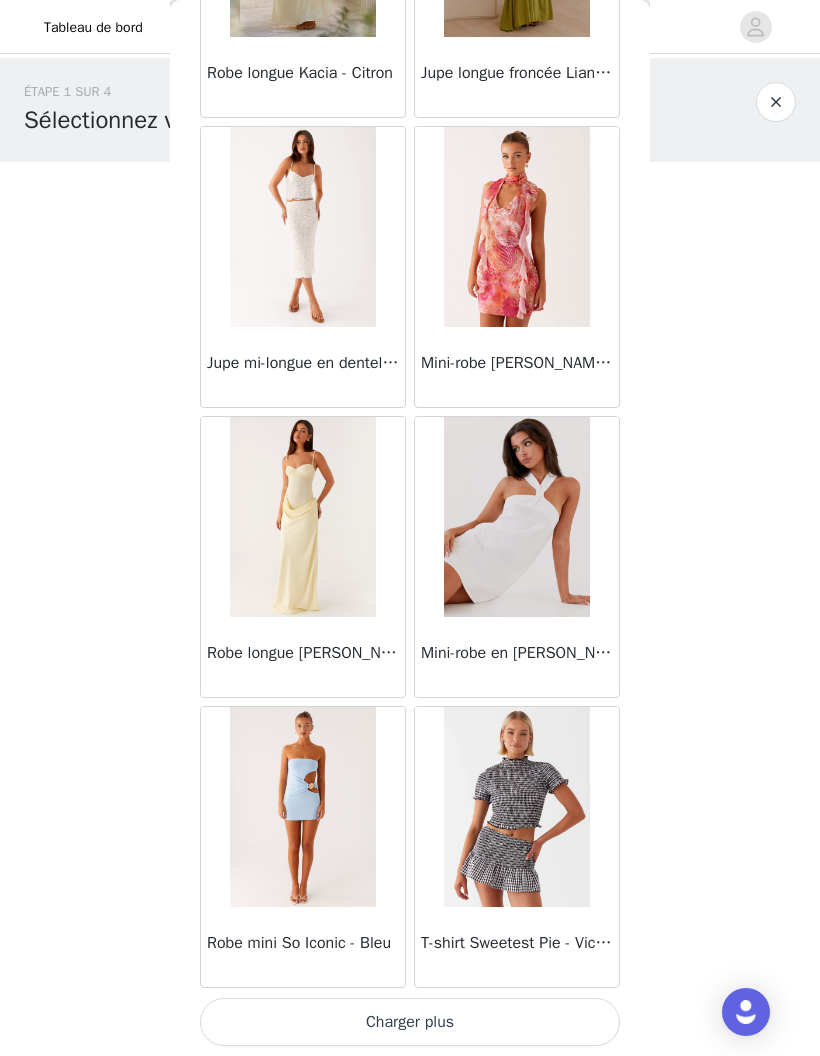 click on "Charger plus" at bounding box center (410, 1022) 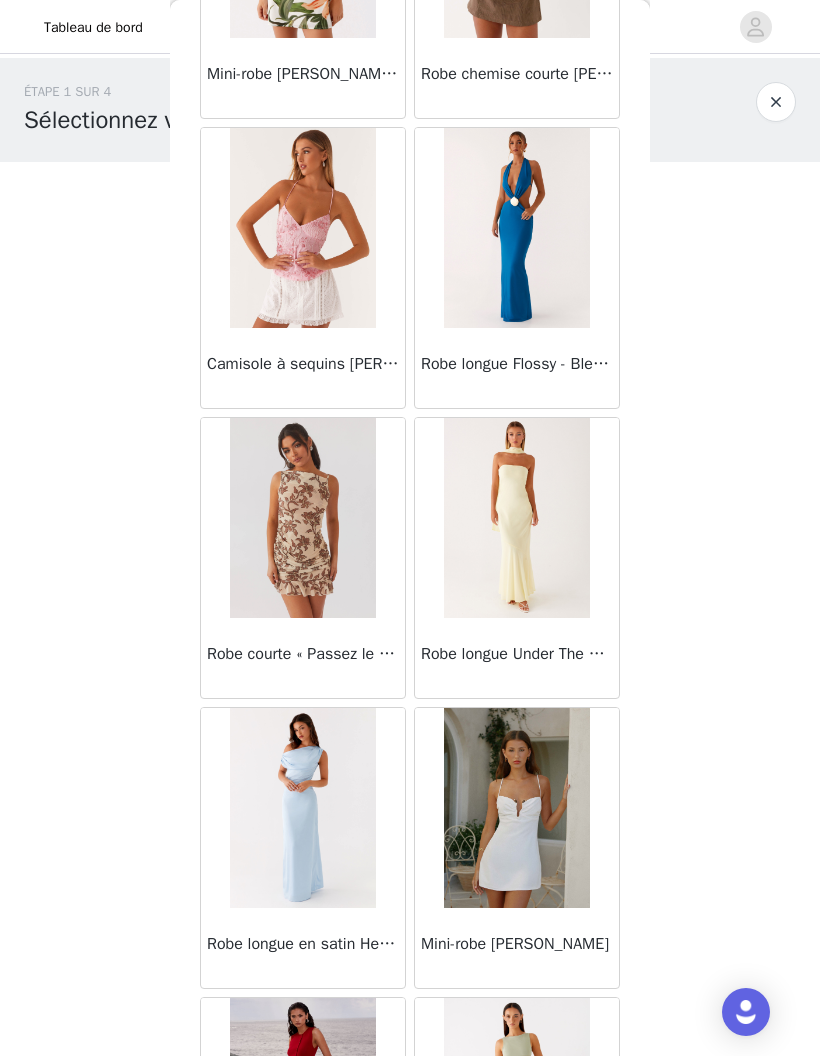 scroll, scrollTop: 30135, scrollLeft: 0, axis: vertical 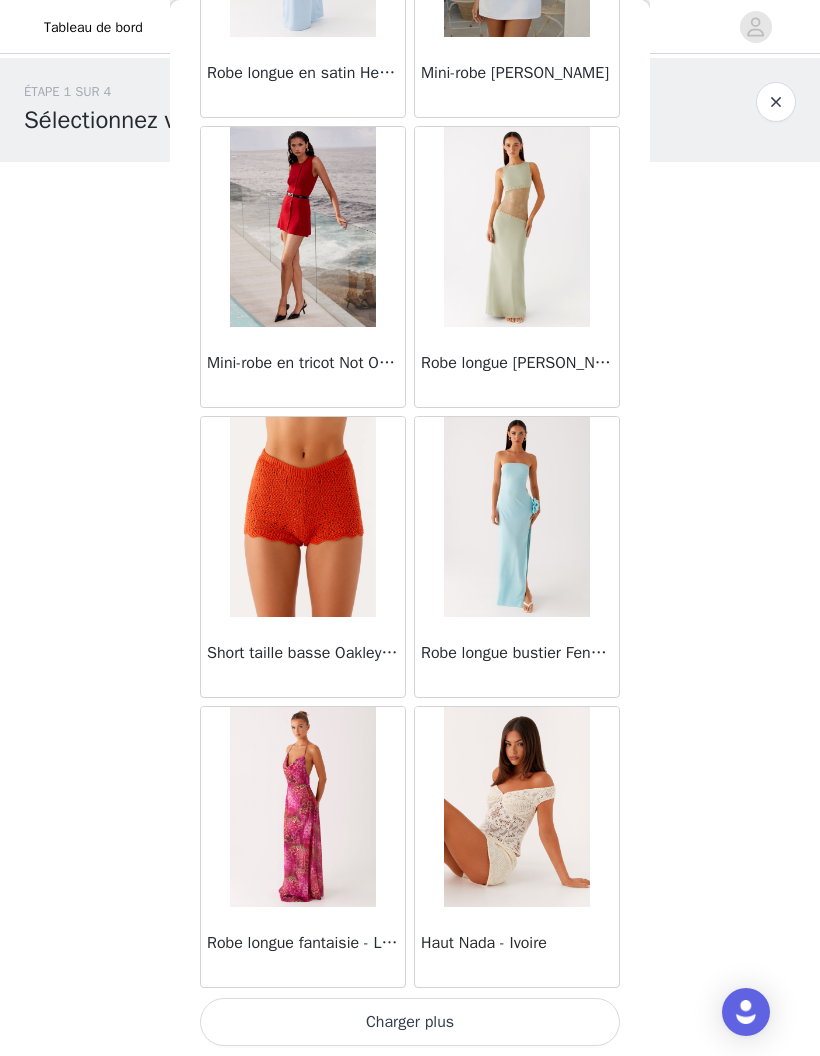 click on "Charger plus" at bounding box center [410, 1022] 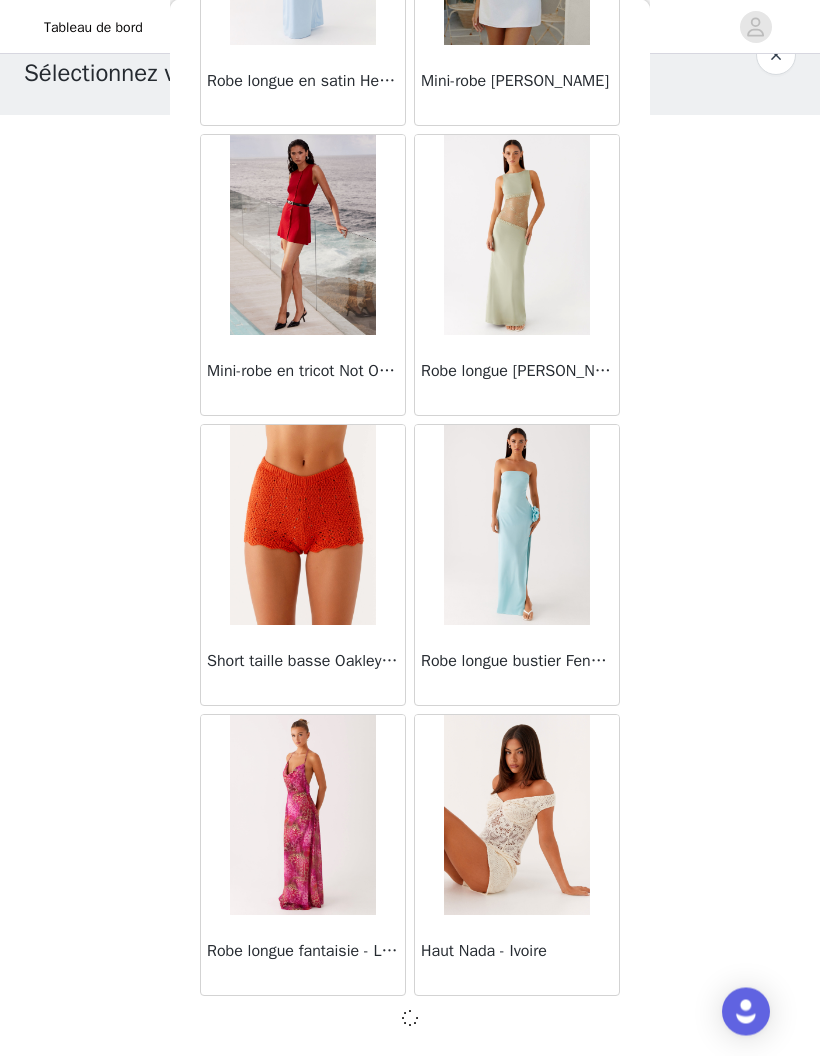 scroll, scrollTop: 77, scrollLeft: 0, axis: vertical 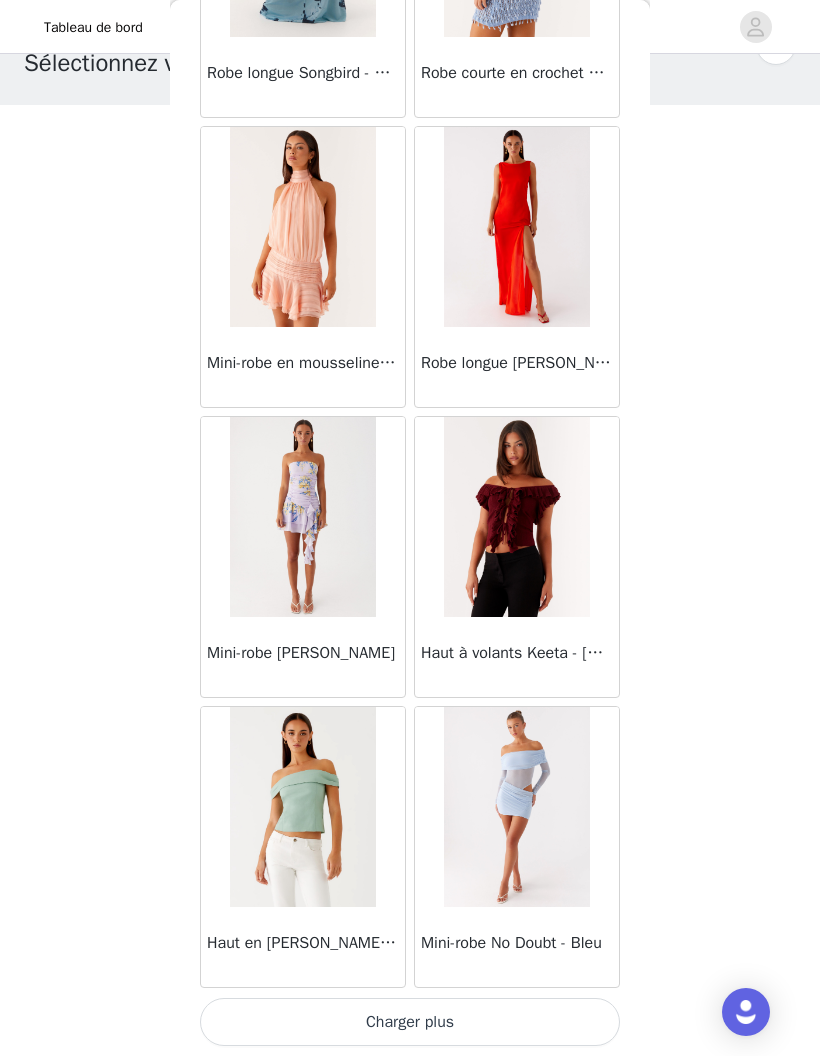 click on "Charger plus" at bounding box center [410, 1022] 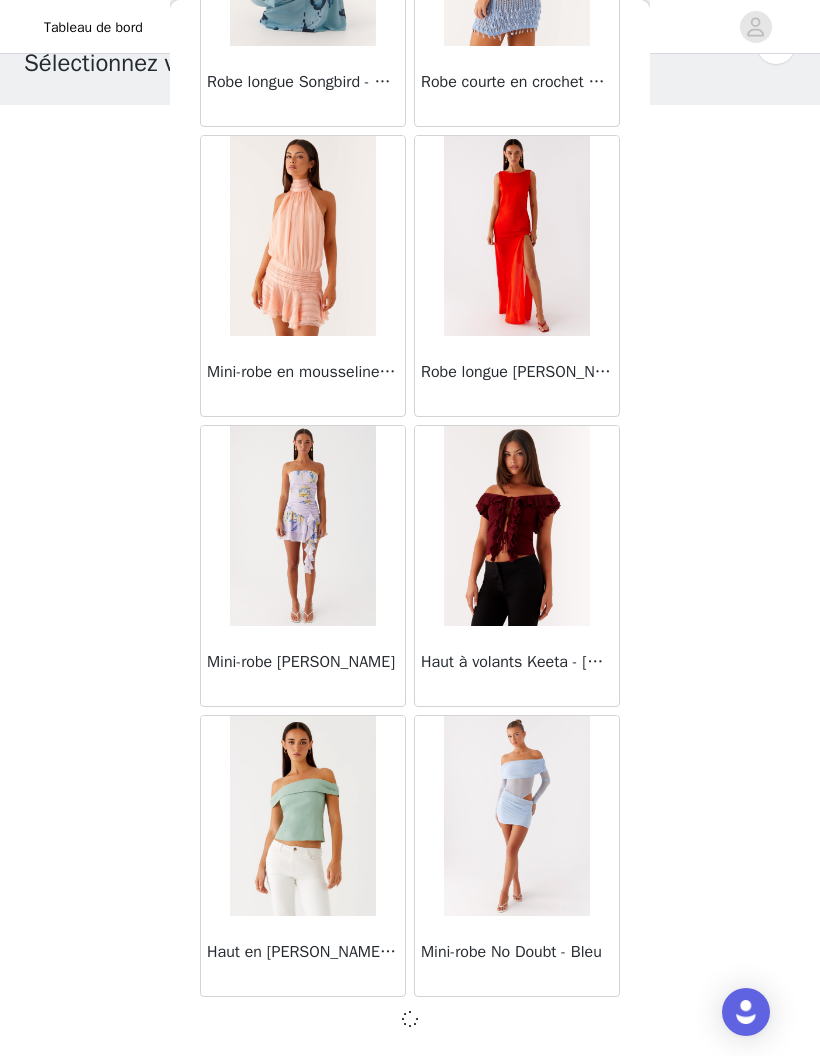 scroll, scrollTop: 33895, scrollLeft: 0, axis: vertical 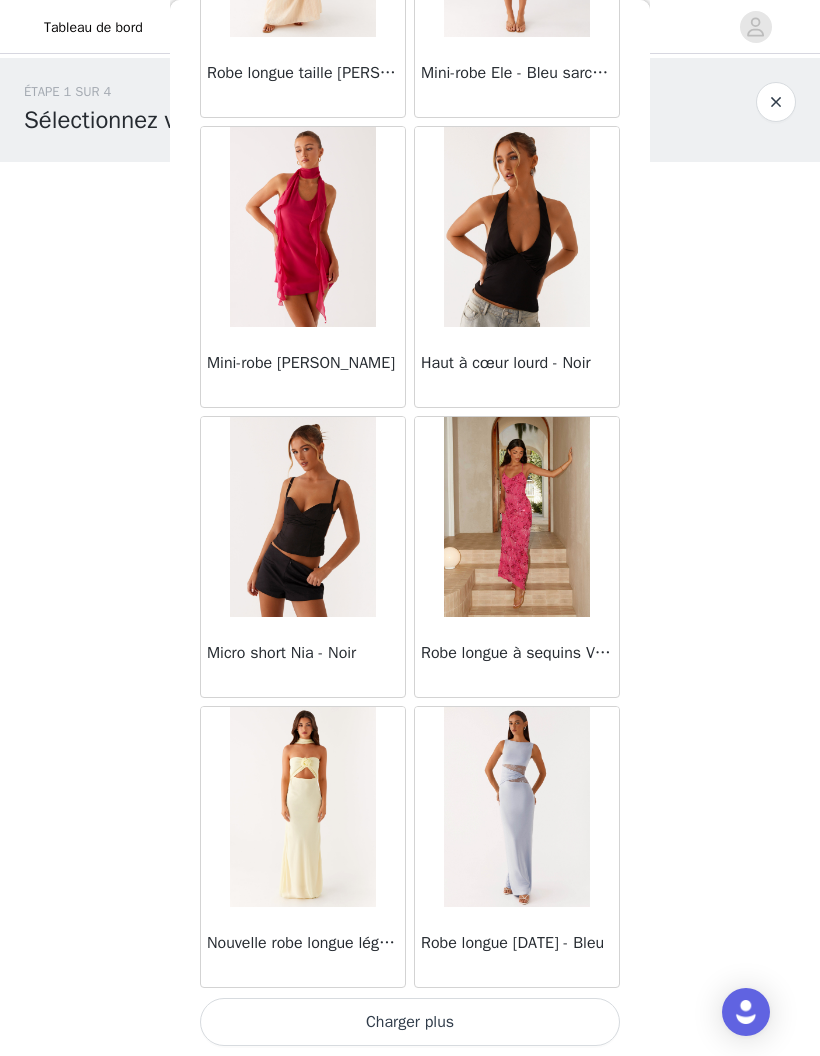 click on "Charger plus" at bounding box center [410, 1022] 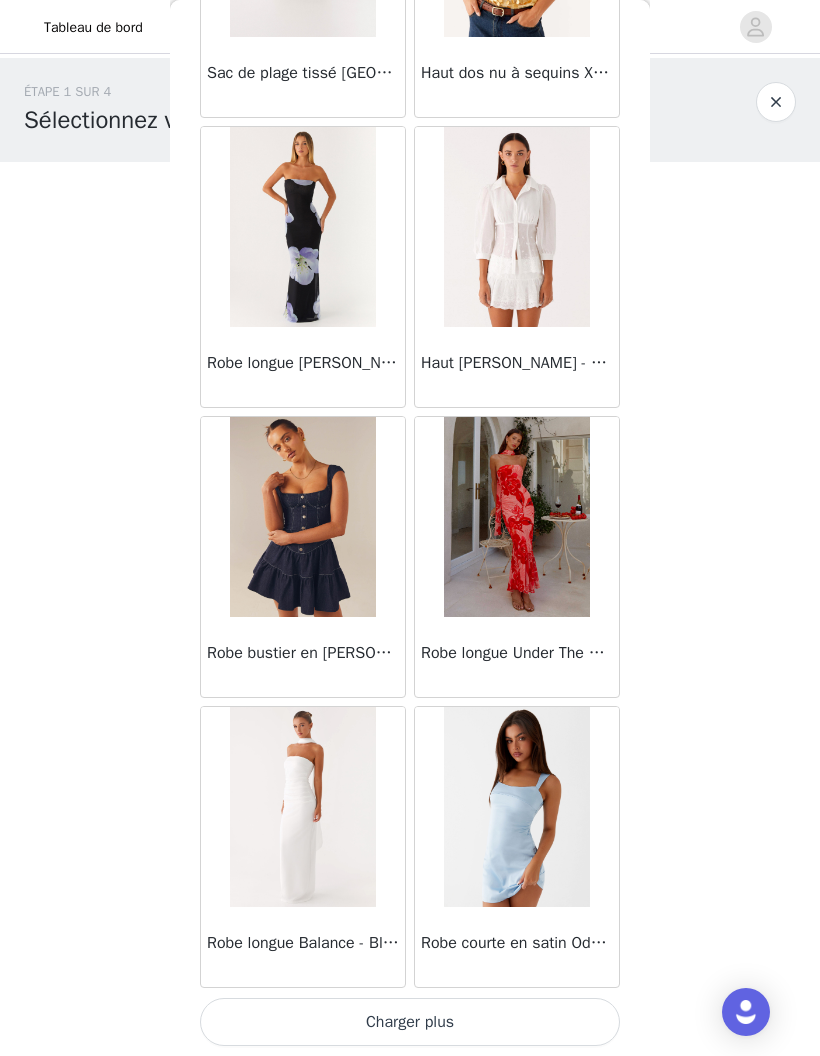 scroll, scrollTop: 39704, scrollLeft: 0, axis: vertical 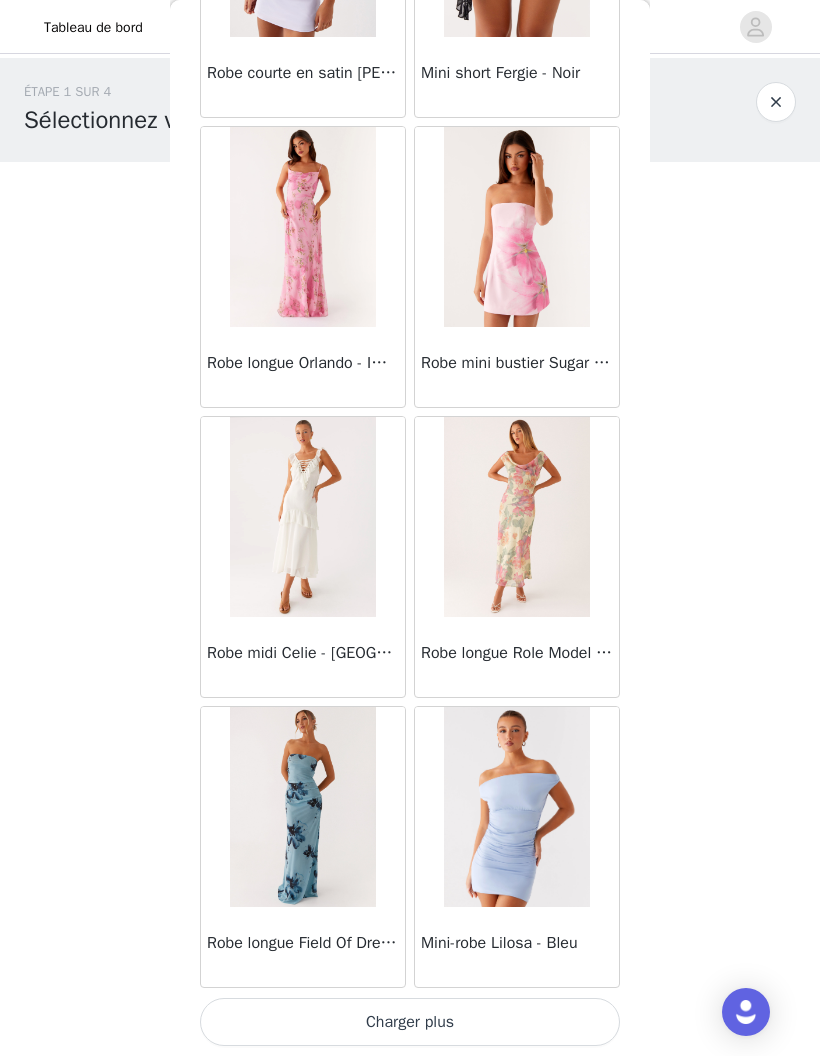 click on "Charger plus" at bounding box center (410, 1022) 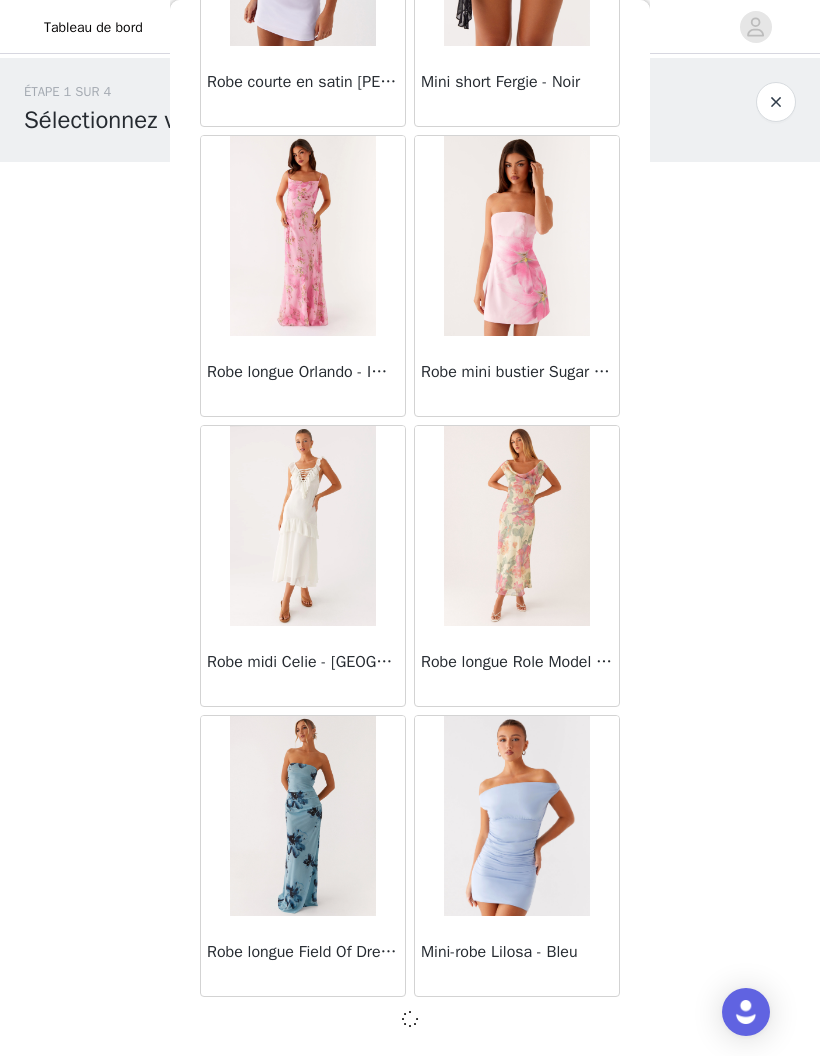 click at bounding box center (410, 1019) 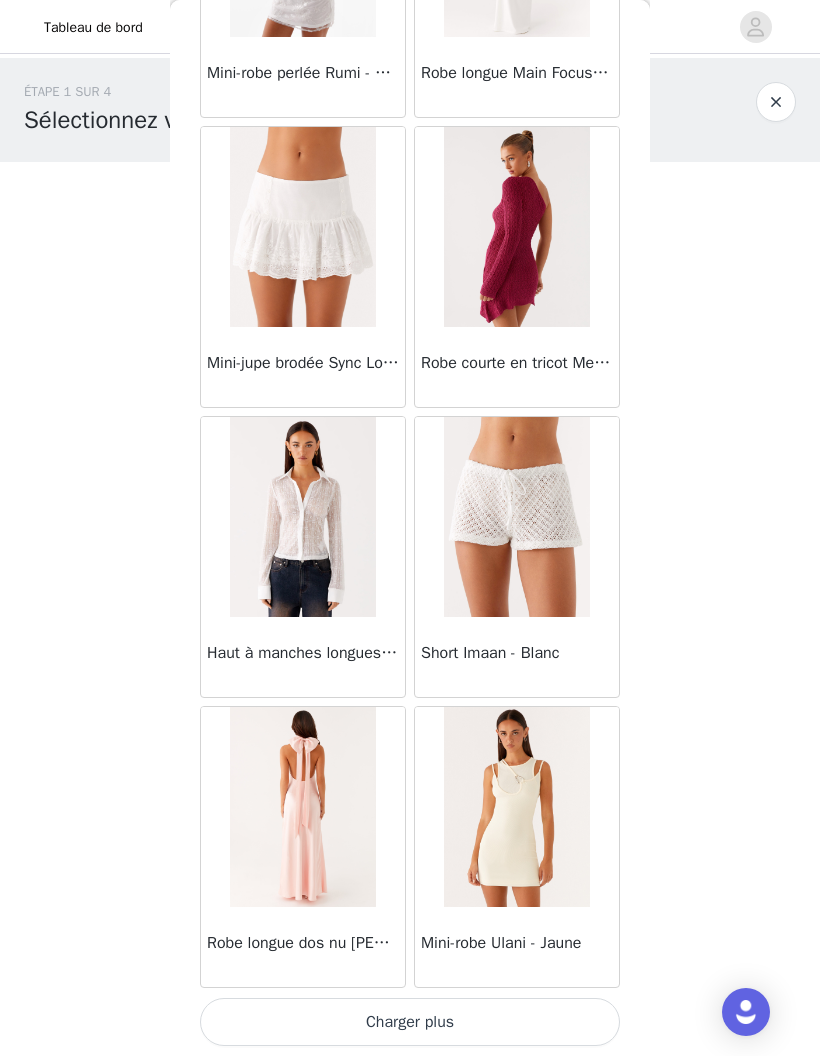 scroll, scrollTop: 45504, scrollLeft: 0, axis: vertical 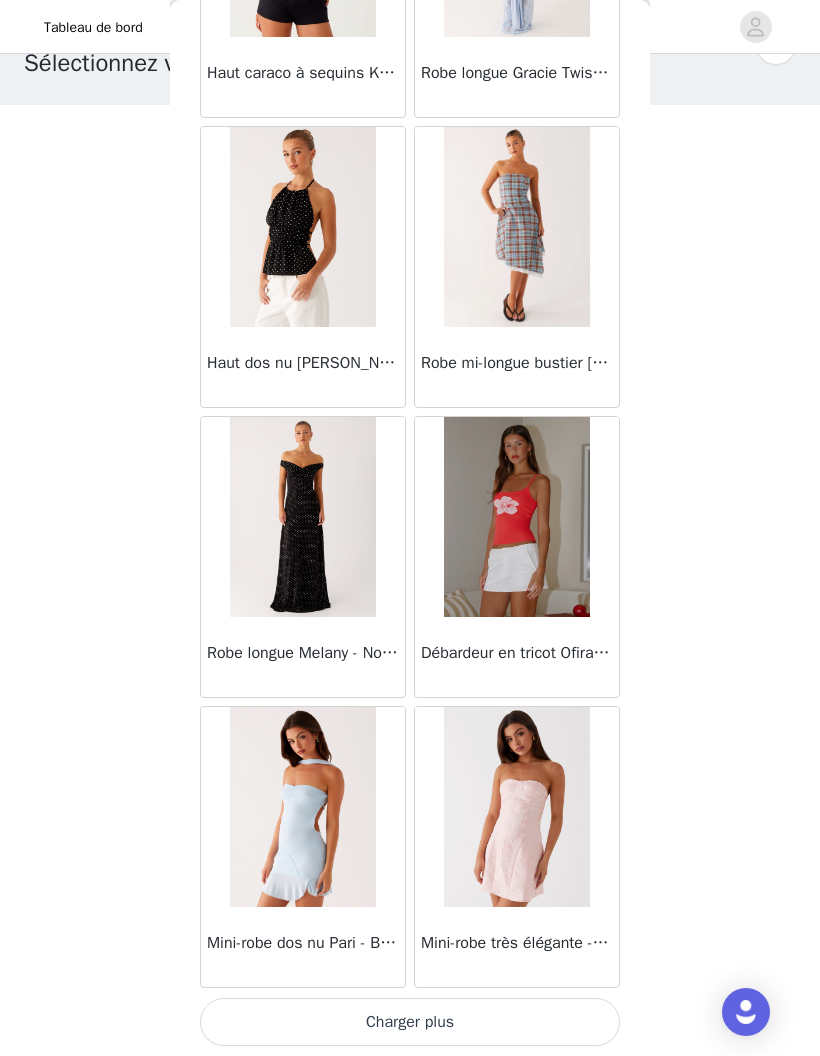 click on "Charger plus" at bounding box center [410, 1022] 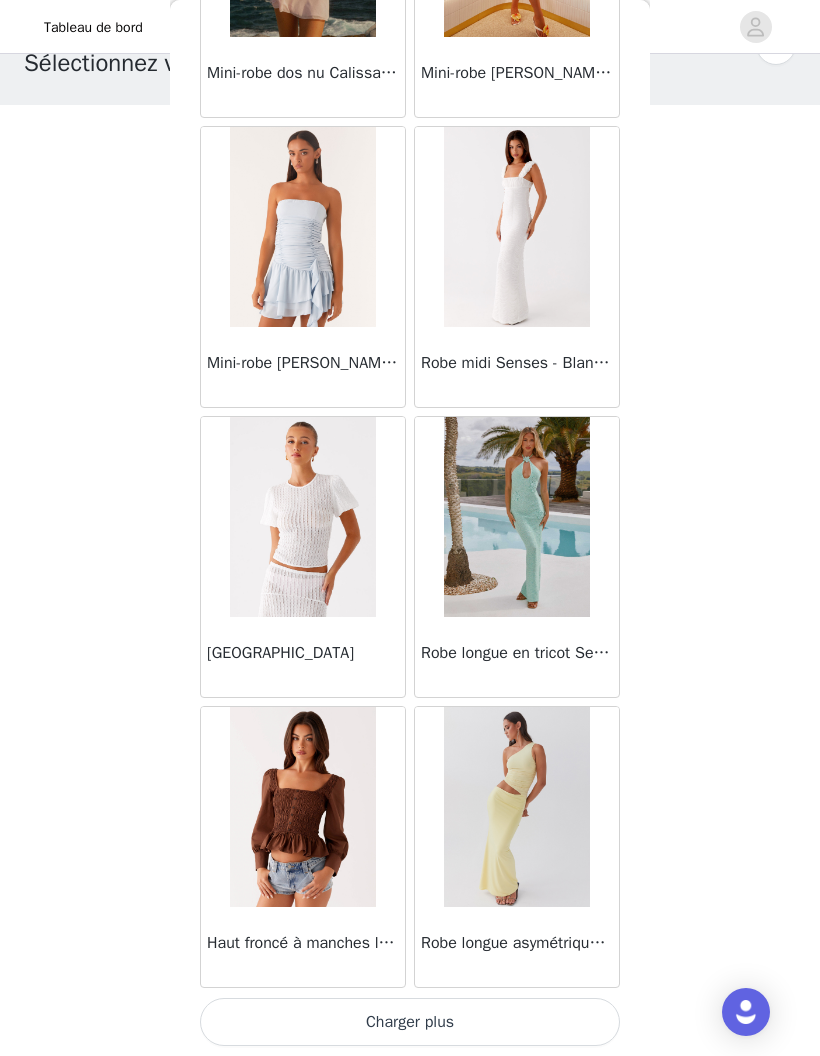 scroll, scrollTop: 51304, scrollLeft: 0, axis: vertical 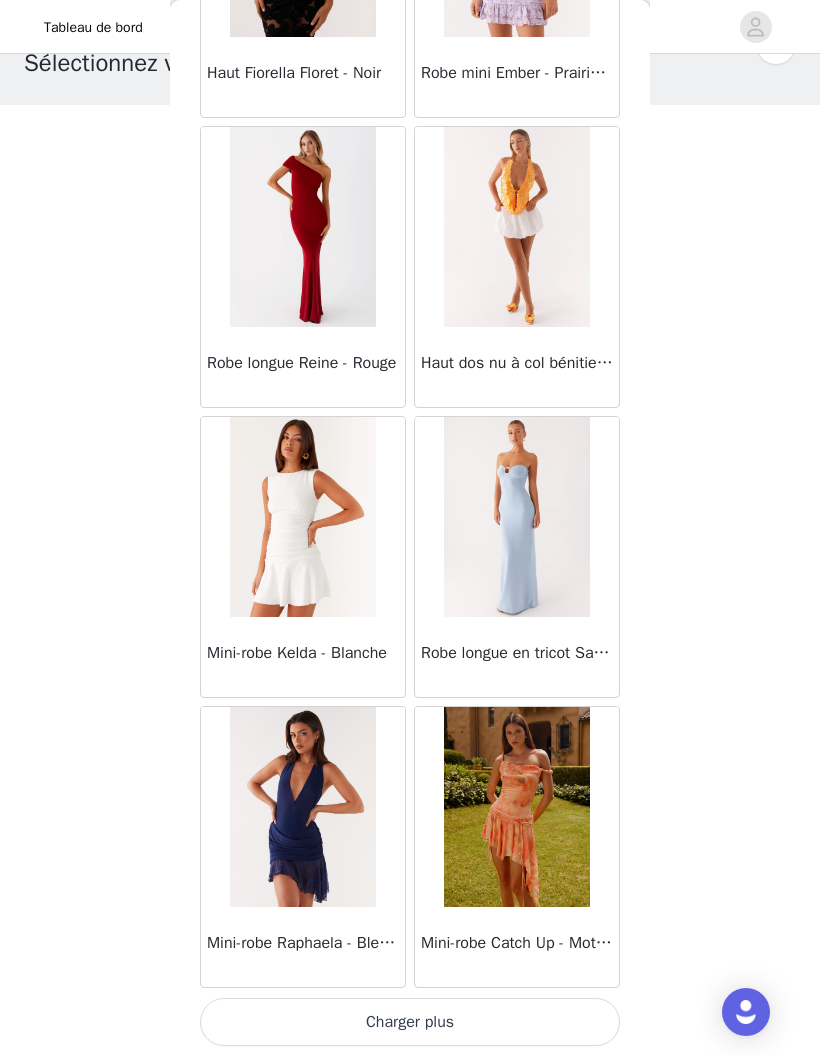 click on "Charger plus" at bounding box center [410, 1022] 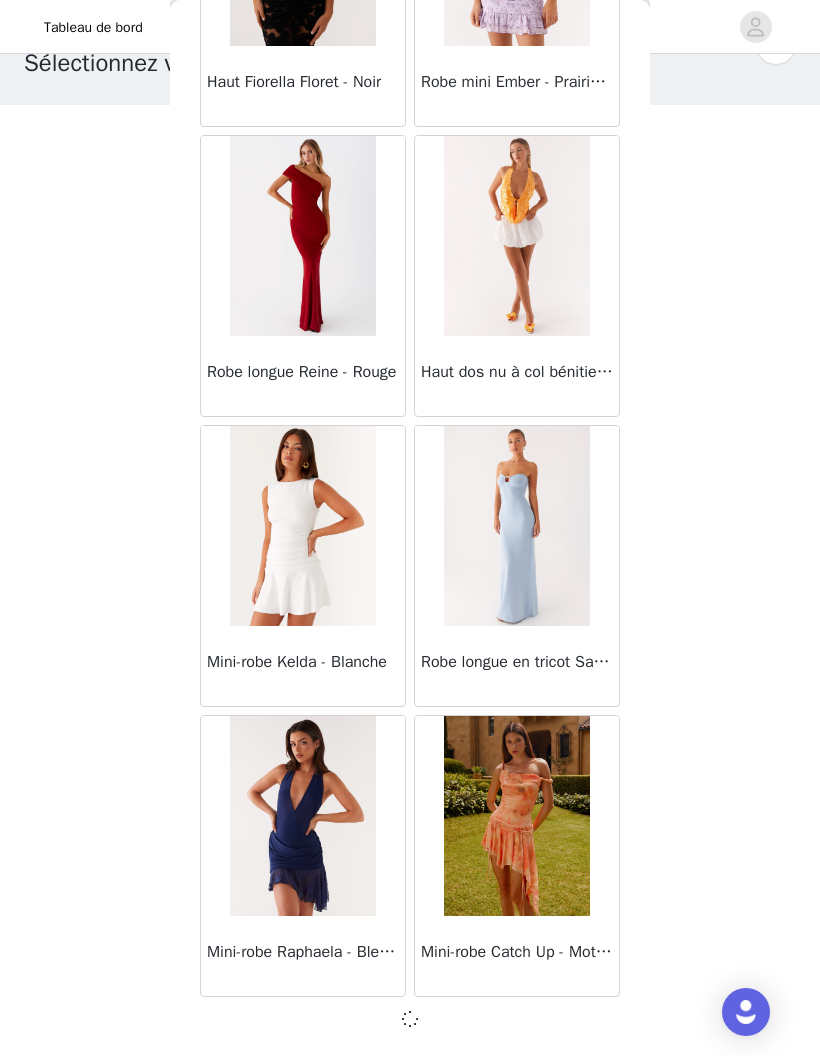 scroll, scrollTop: 54195, scrollLeft: 0, axis: vertical 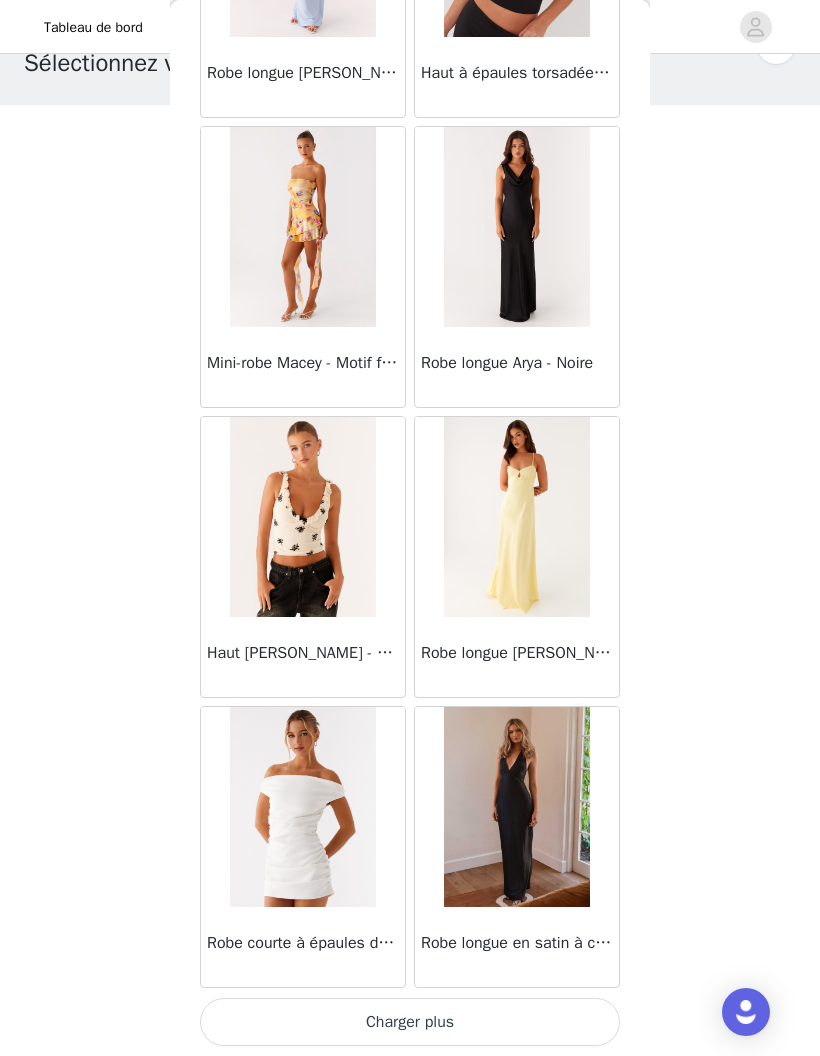 click on "Charger plus" at bounding box center [410, 1022] 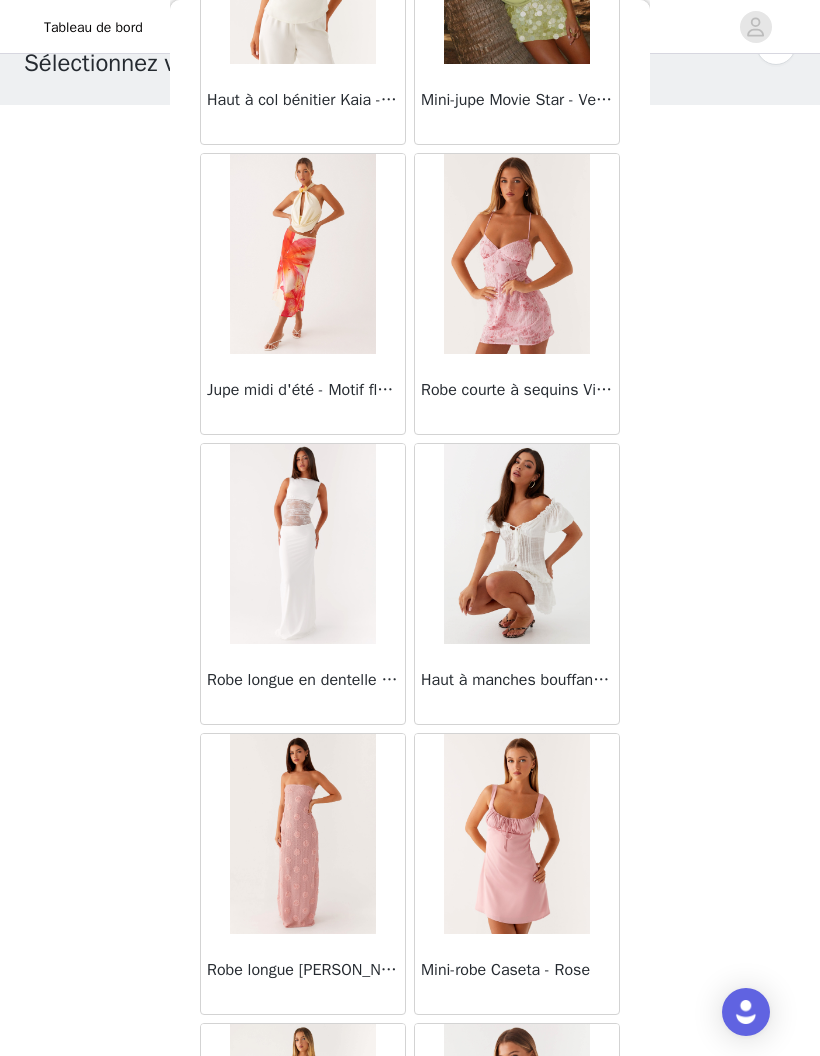 scroll, scrollTop: 59118, scrollLeft: 0, axis: vertical 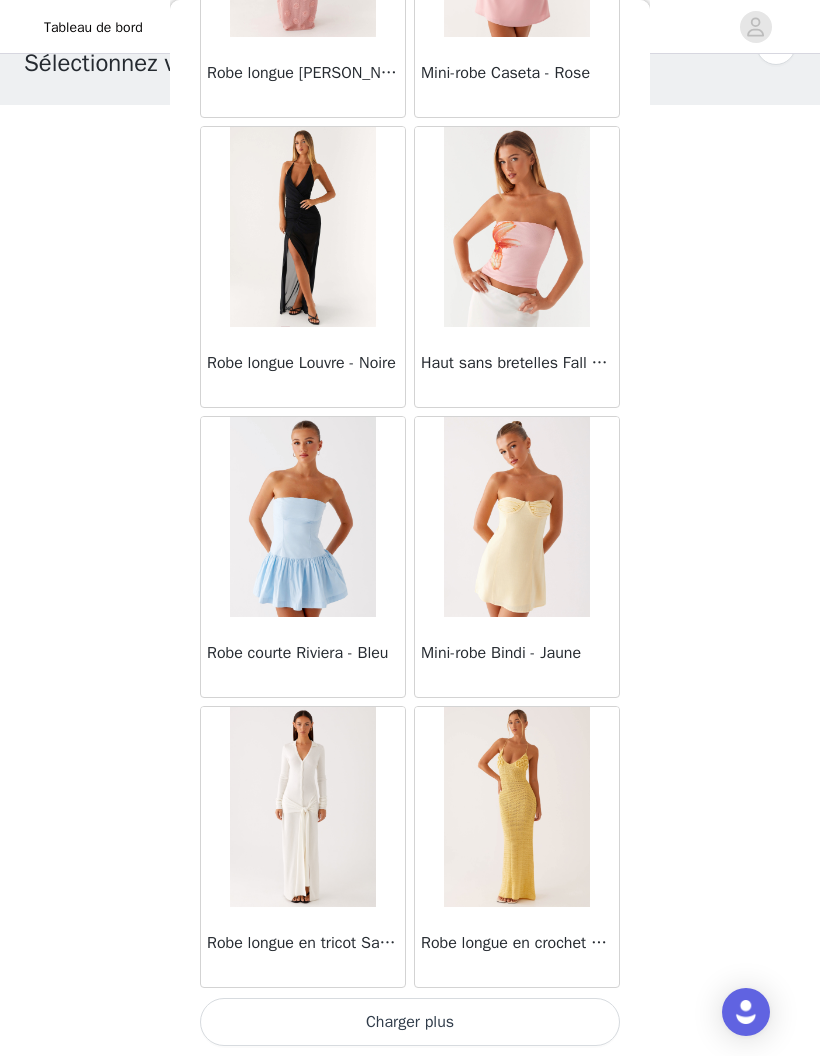 click on "Charger plus" at bounding box center [410, 1022] 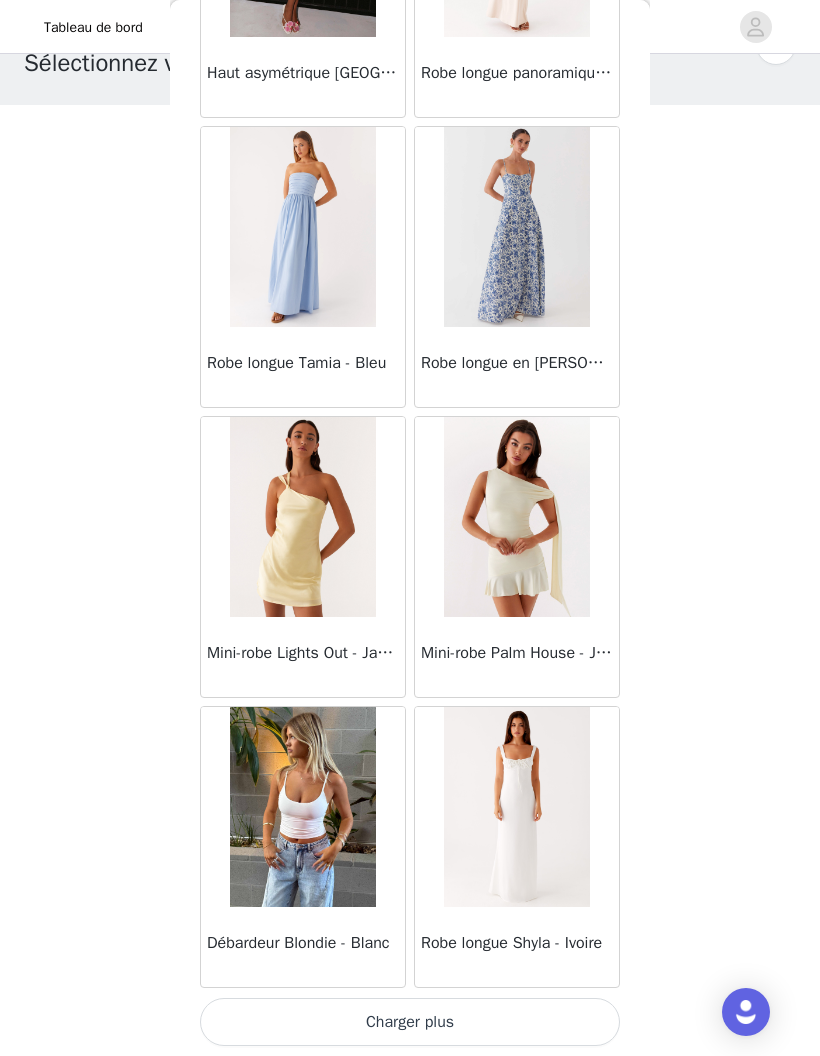 scroll, scrollTop: 62904, scrollLeft: 0, axis: vertical 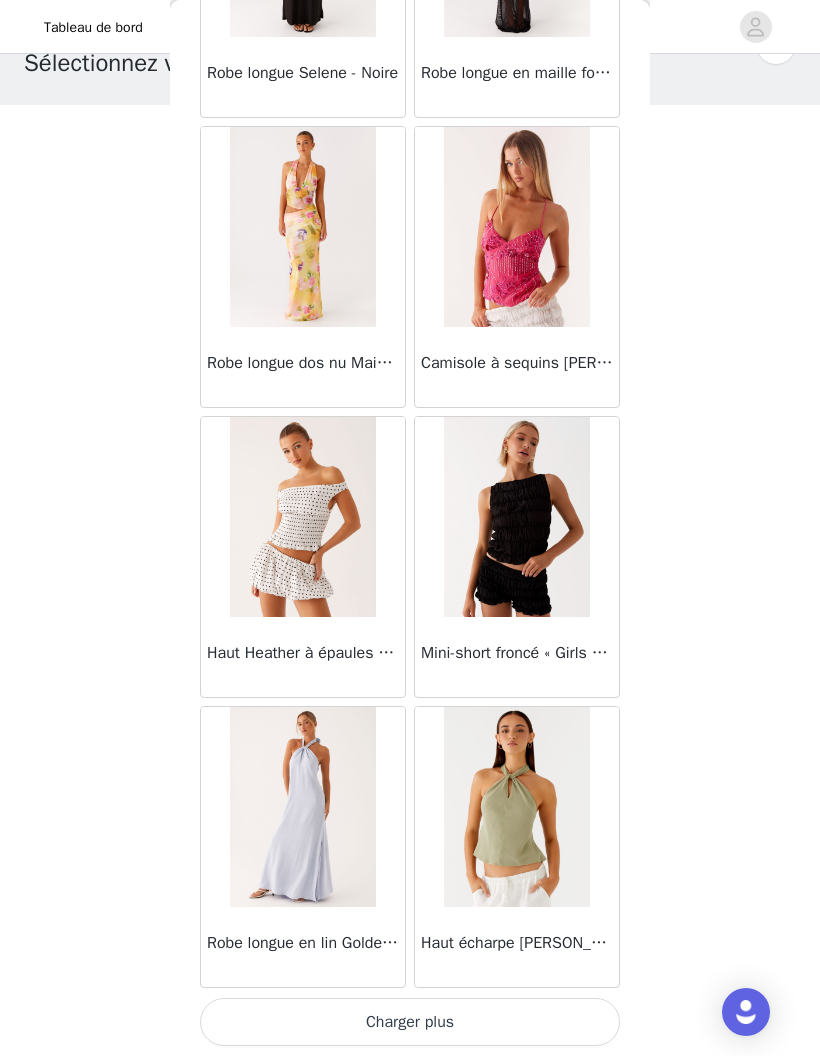 click on "Charger plus" at bounding box center (410, 1022) 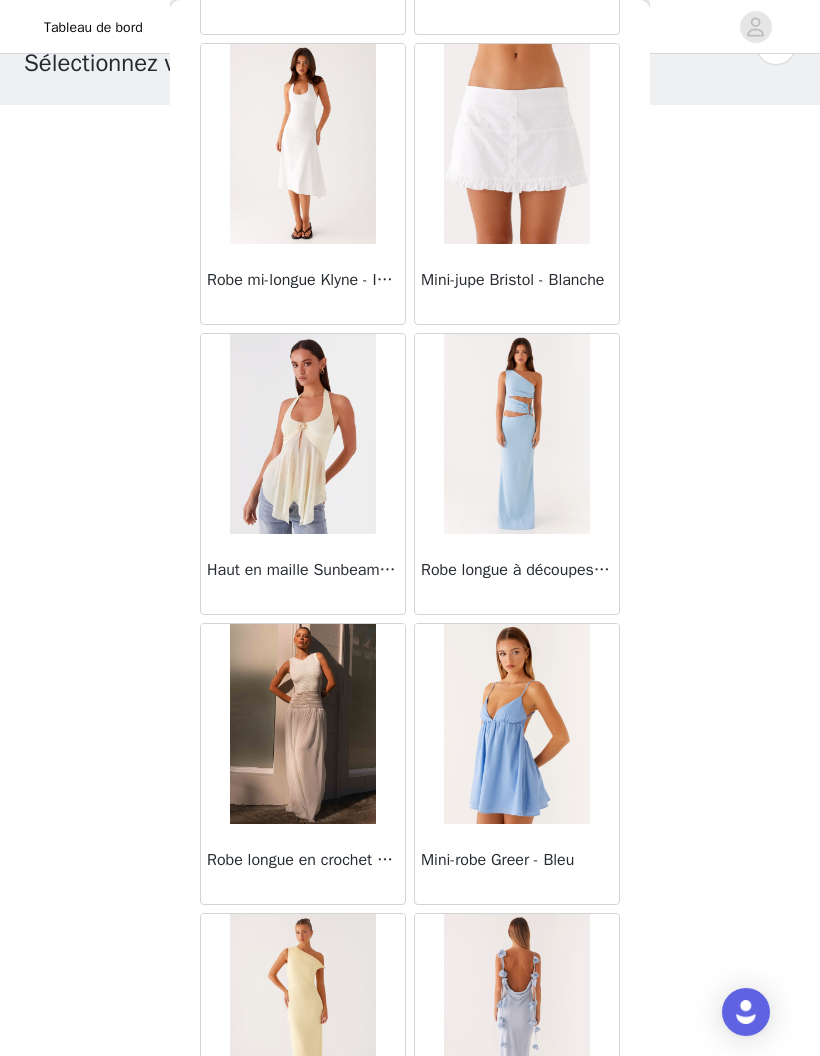 scroll, scrollTop: 68498, scrollLeft: 0, axis: vertical 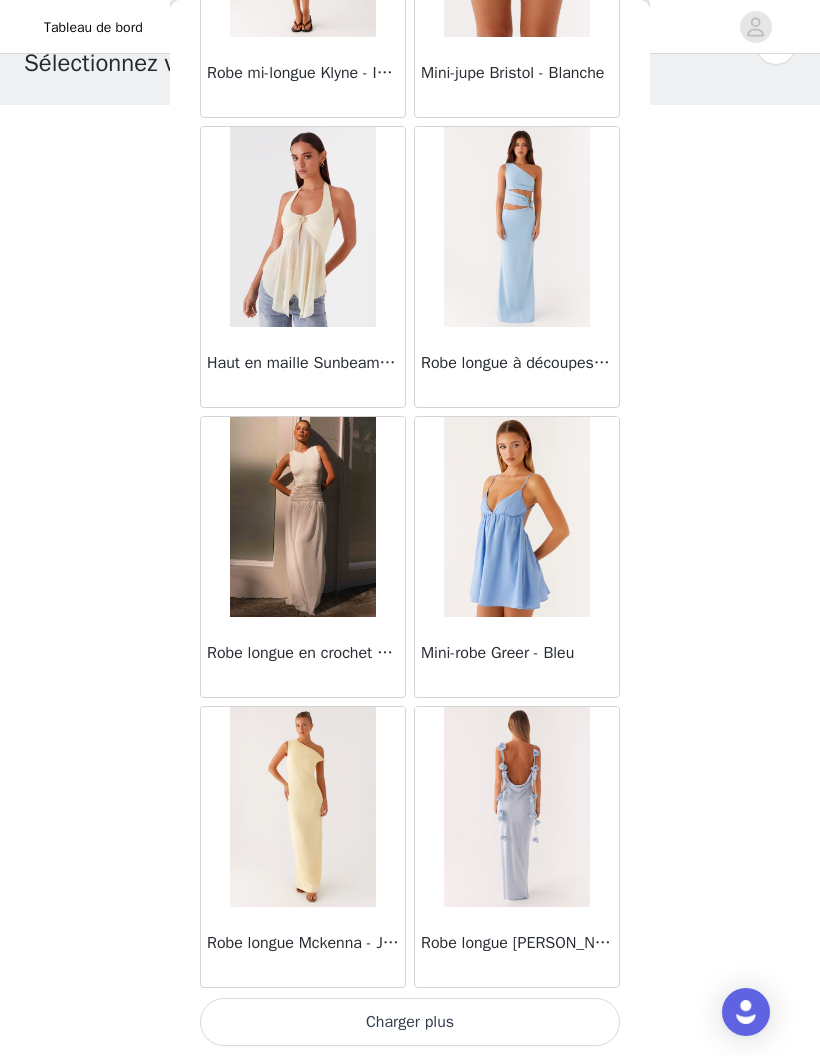 click on "Charger plus" at bounding box center [410, 1022] 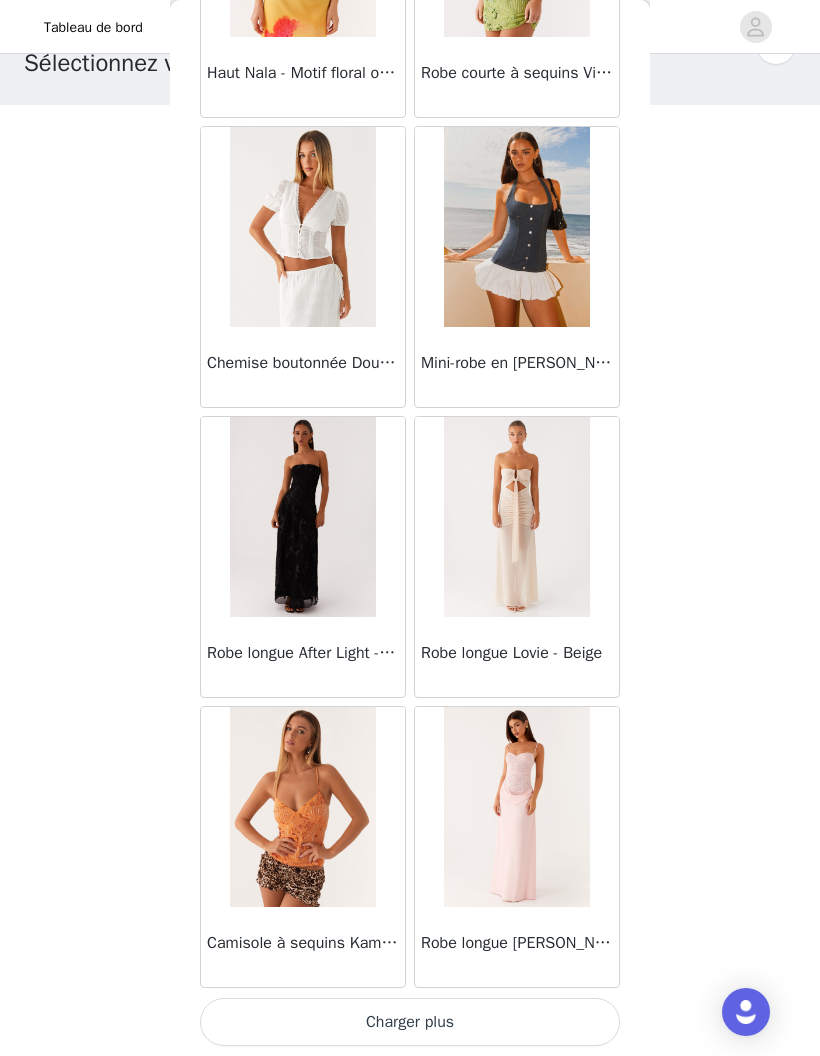 scroll, scrollTop: 71604, scrollLeft: 0, axis: vertical 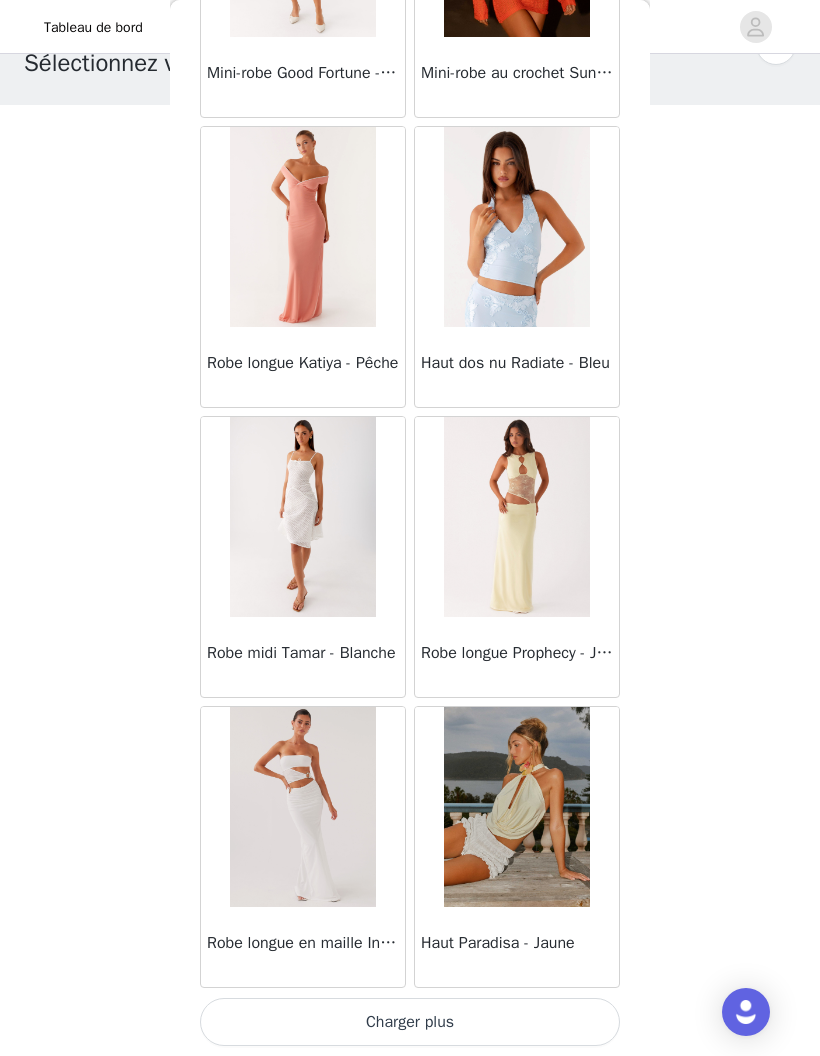 click on "Charger plus" at bounding box center [410, 1022] 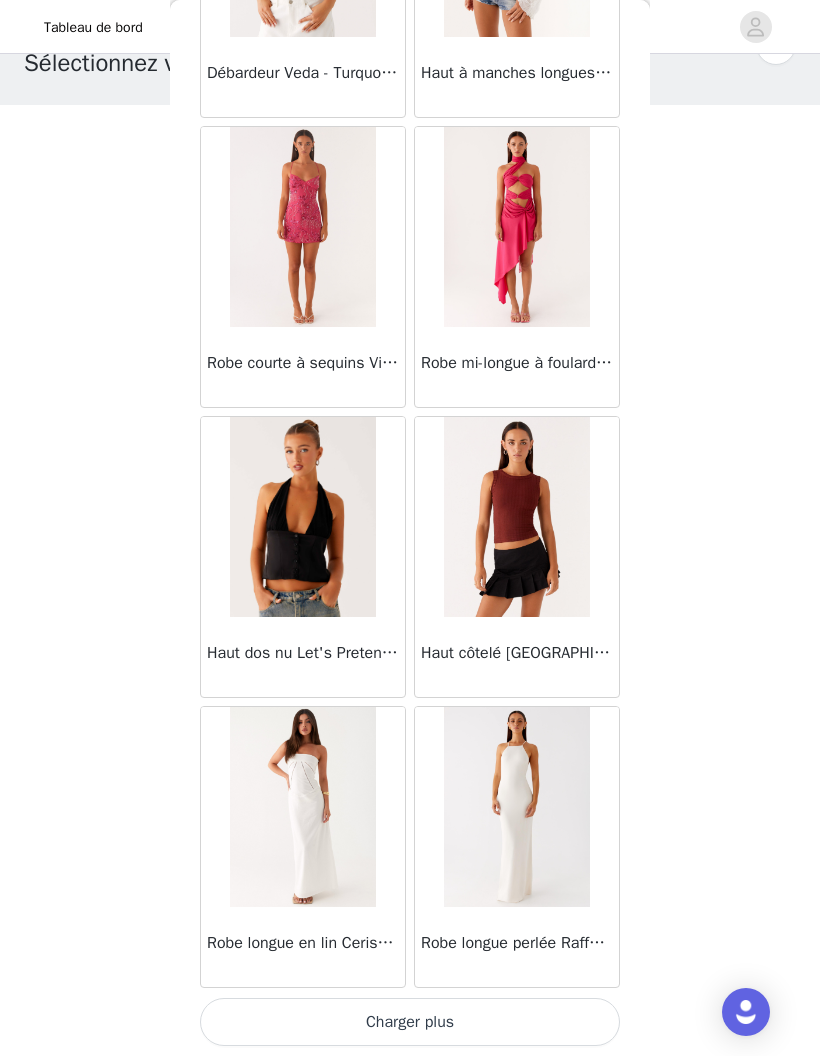 scroll, scrollTop: 77404, scrollLeft: 0, axis: vertical 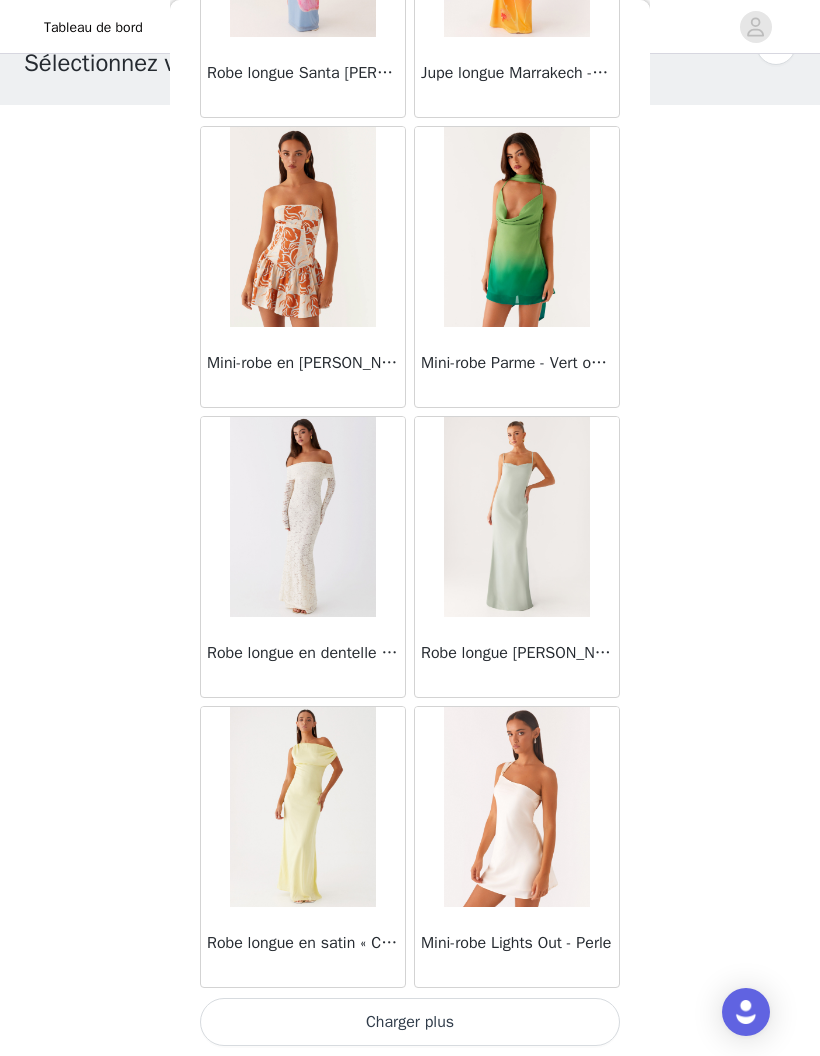 click on "Charger plus" at bounding box center [410, 1022] 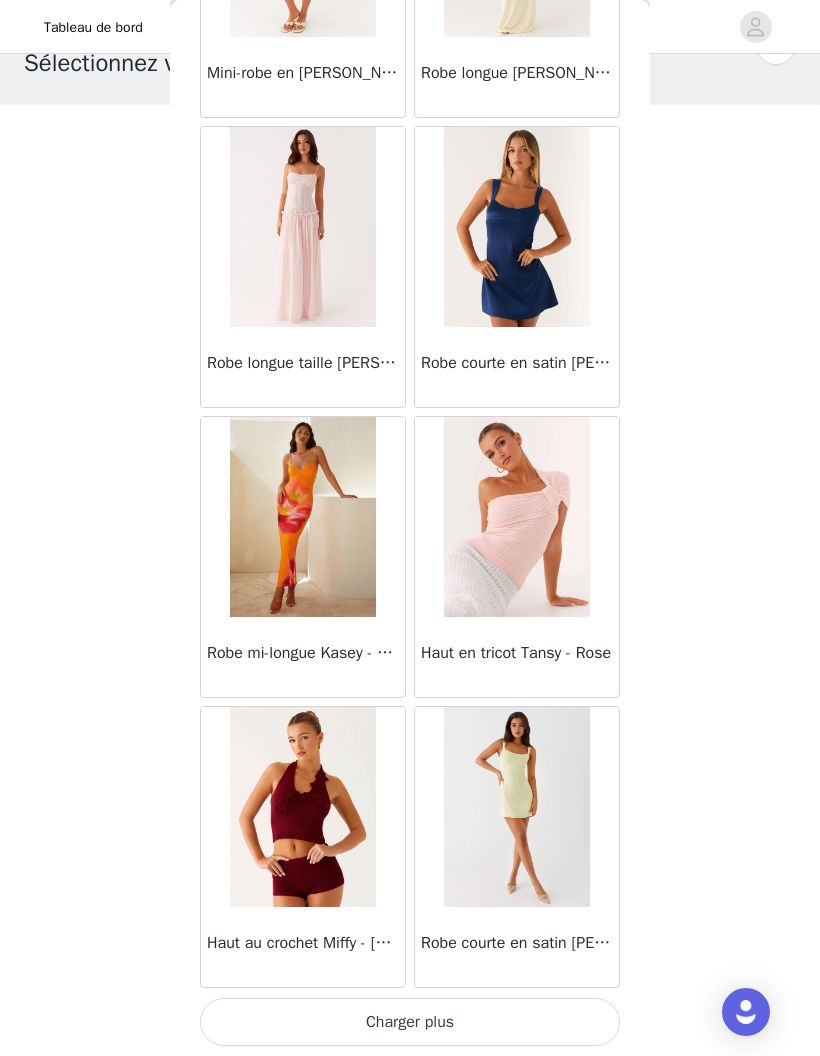 scroll, scrollTop: 83204, scrollLeft: 0, axis: vertical 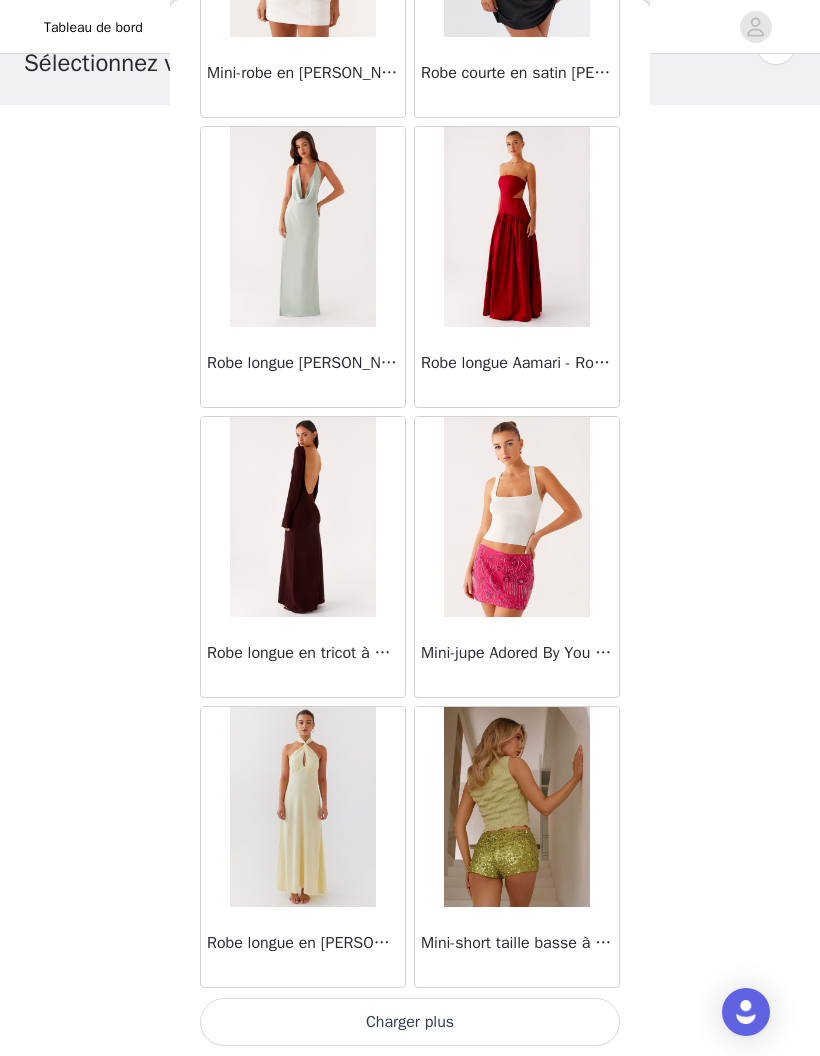 click on "Charger plus" at bounding box center [410, 1022] 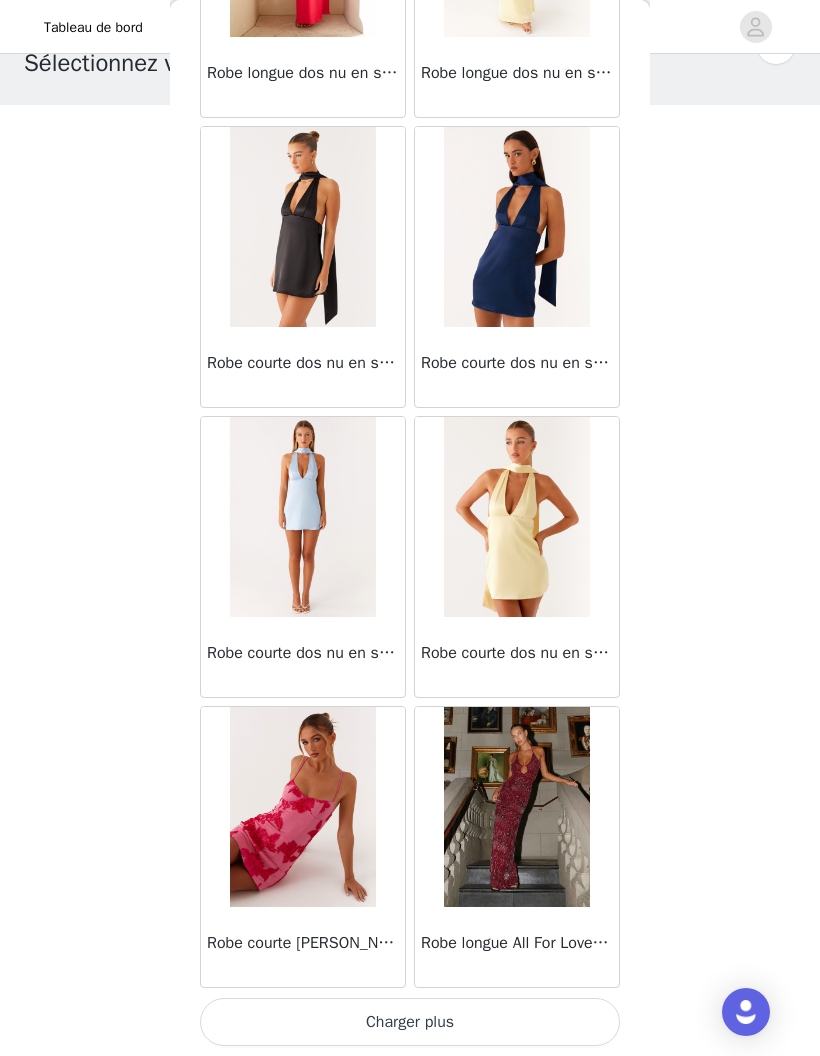 click on "Charger plus" at bounding box center (410, 1022) 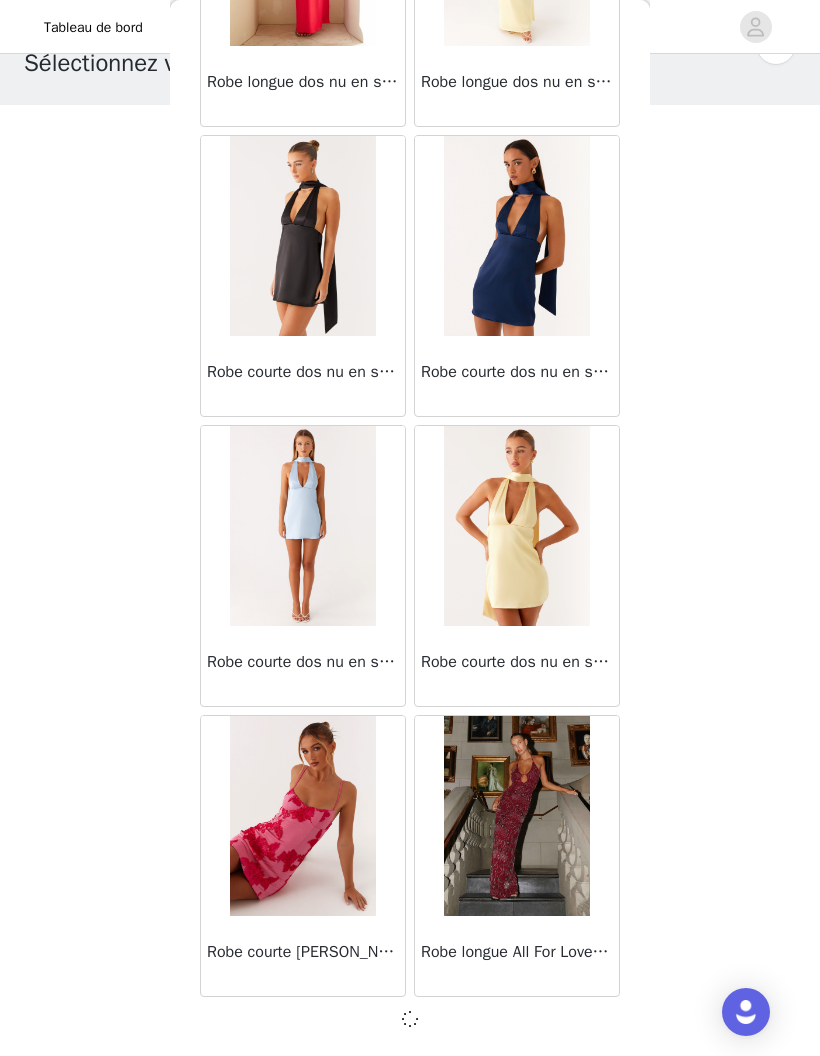 scroll, scrollTop: 88995, scrollLeft: 0, axis: vertical 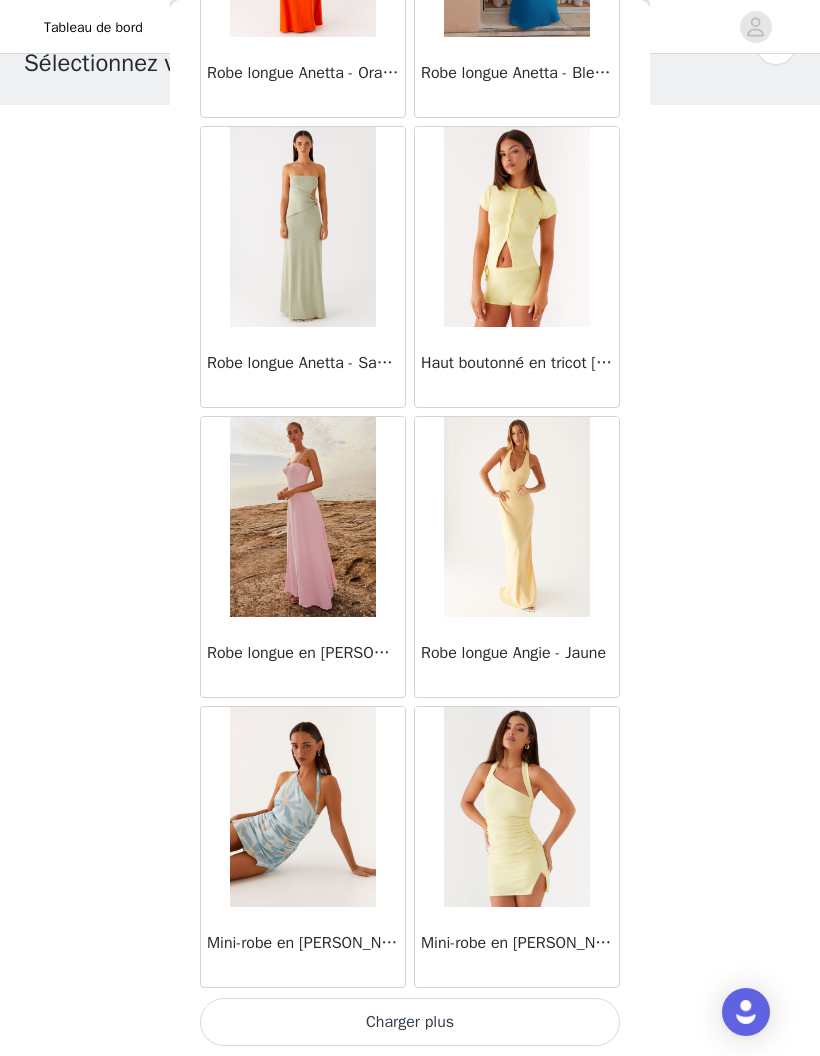 click on "Charger plus" at bounding box center (410, 1022) 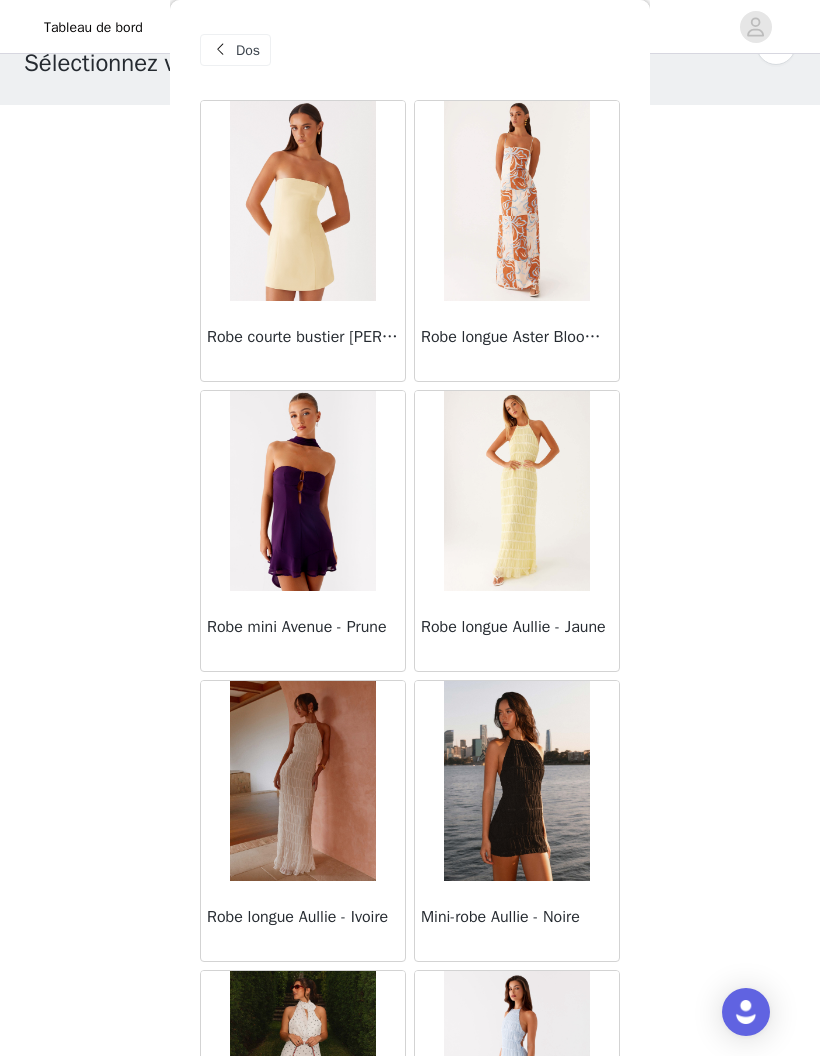 scroll, scrollTop: 0, scrollLeft: 0, axis: both 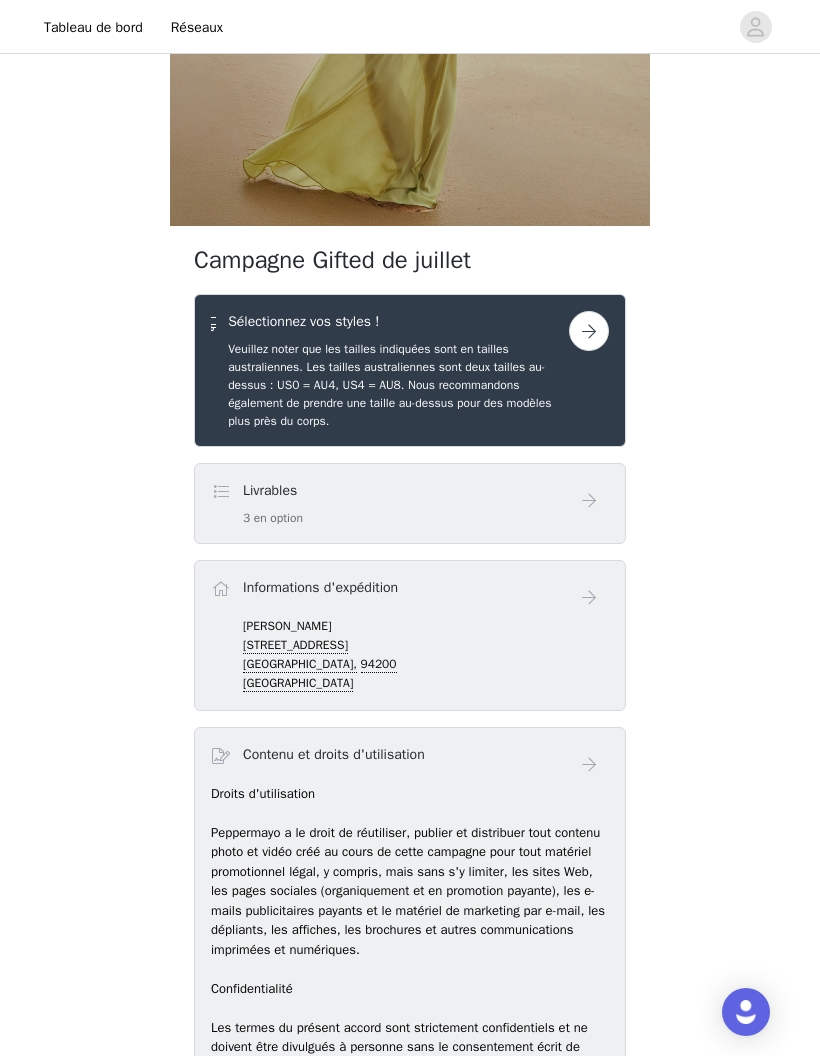 click at bounding box center (589, 331) 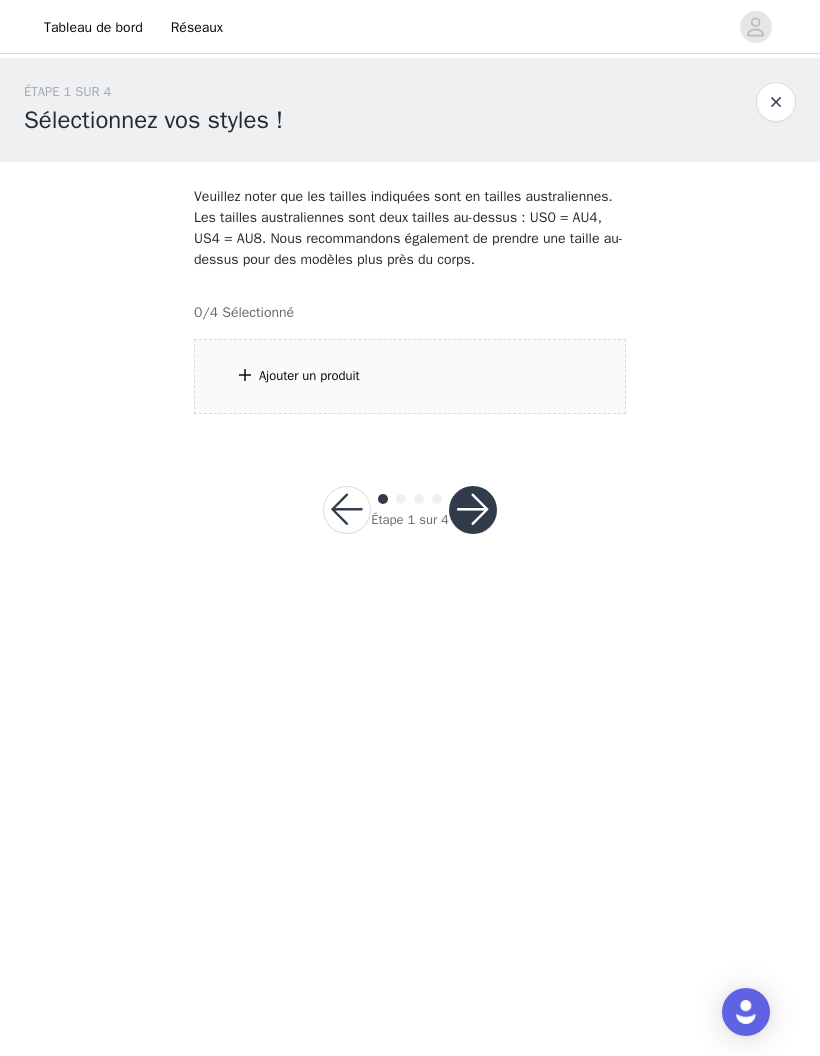 click on "Ajouter un produit" at bounding box center (410, 376) 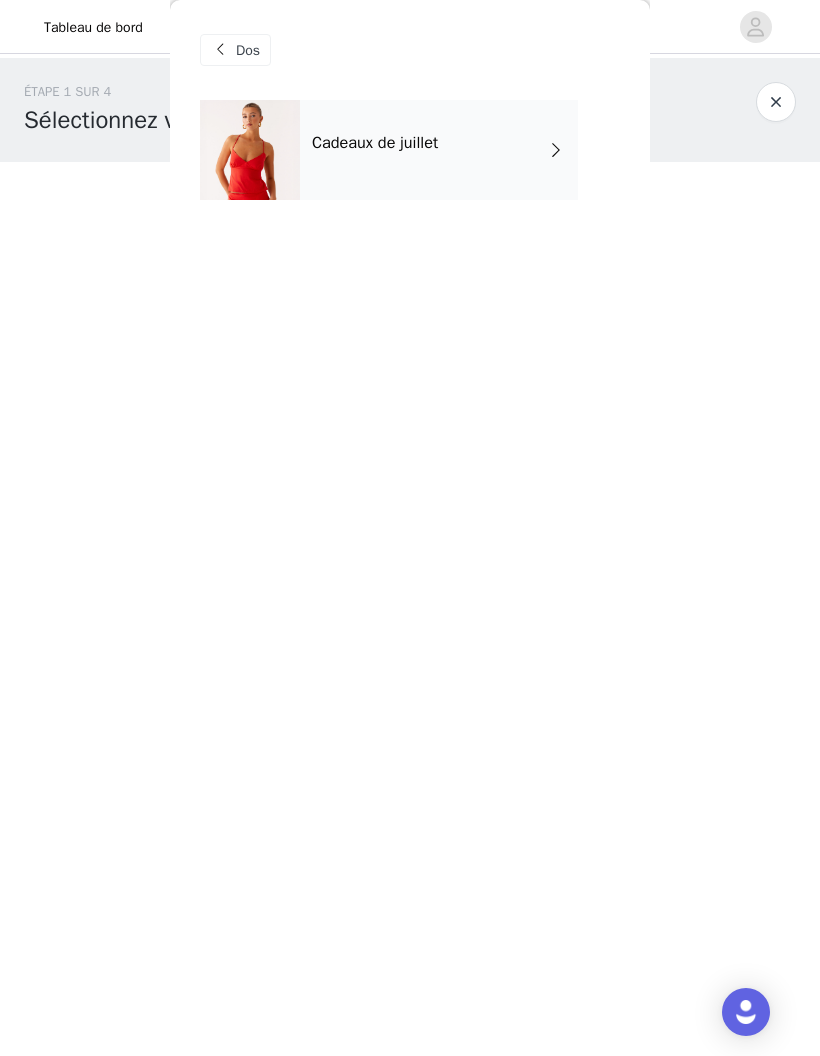 click on "Cadeaux de juillet" at bounding box center [439, 150] 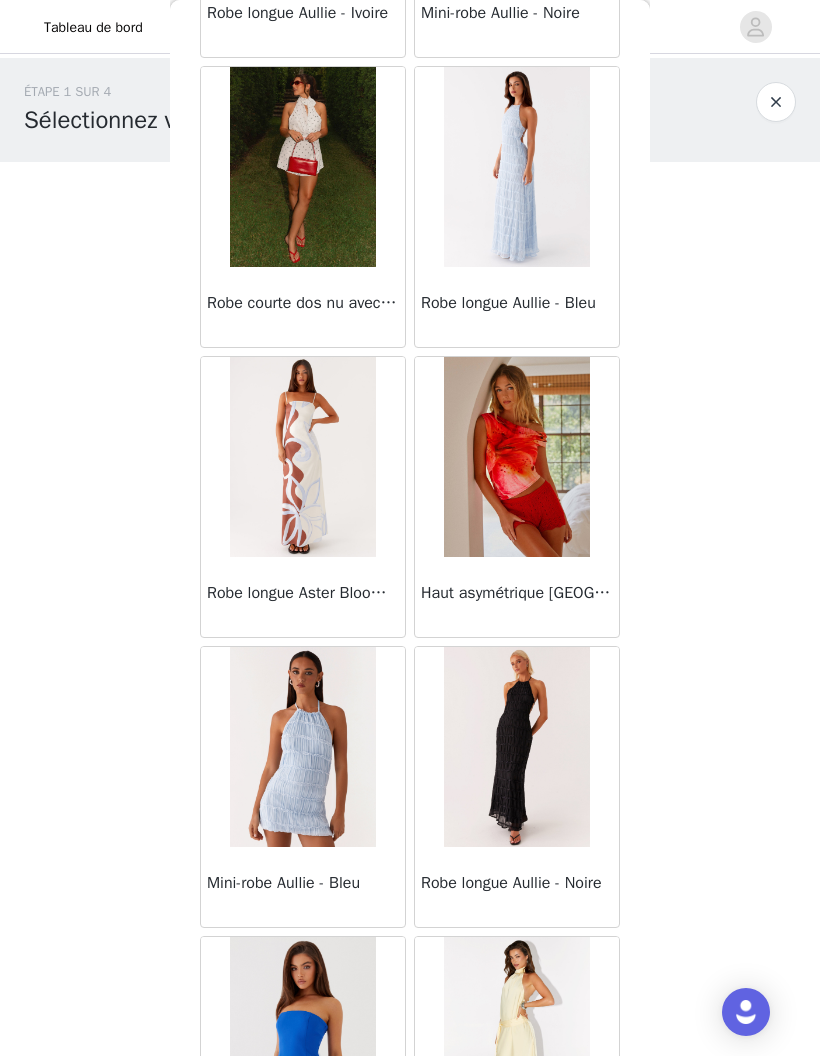 scroll, scrollTop: 905, scrollLeft: 0, axis: vertical 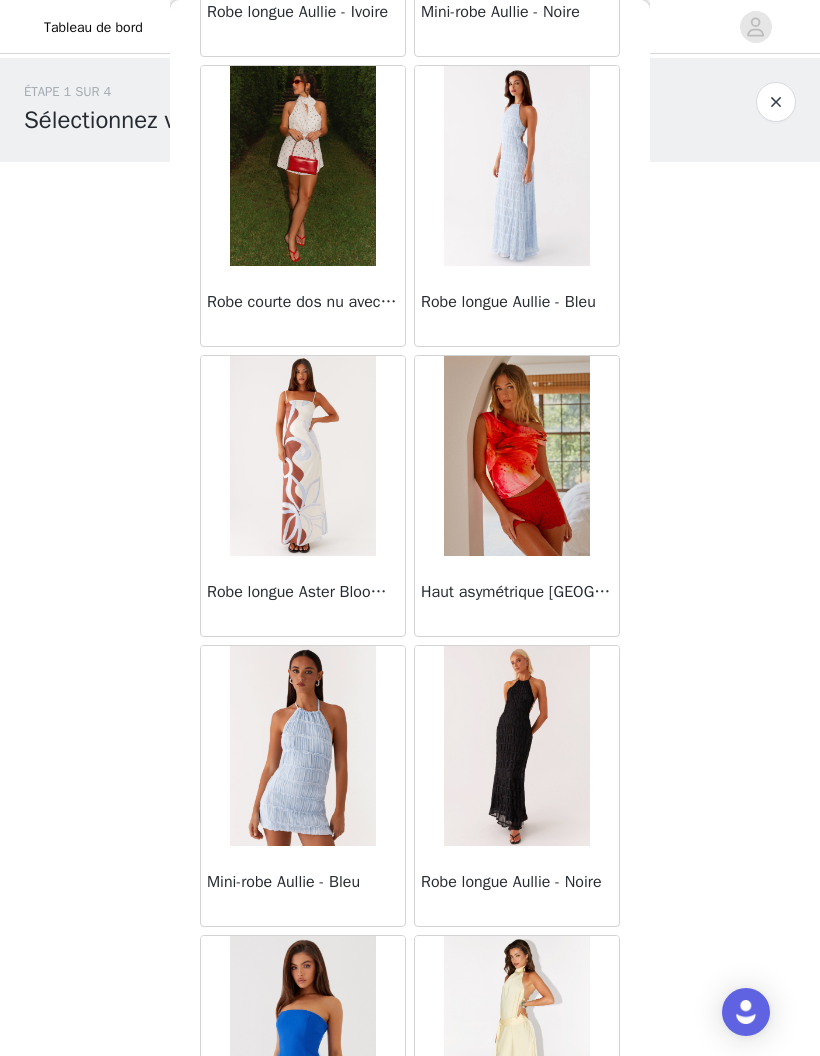 click at bounding box center [302, 456] 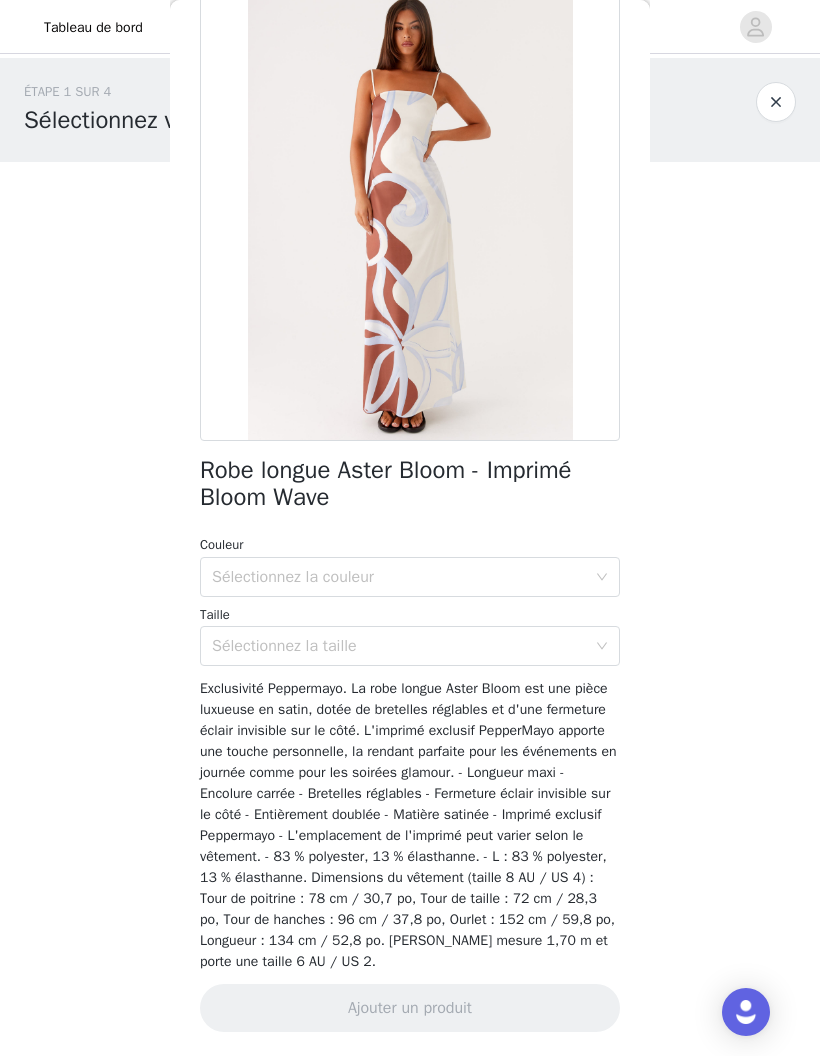 scroll, scrollTop: 108, scrollLeft: 0, axis: vertical 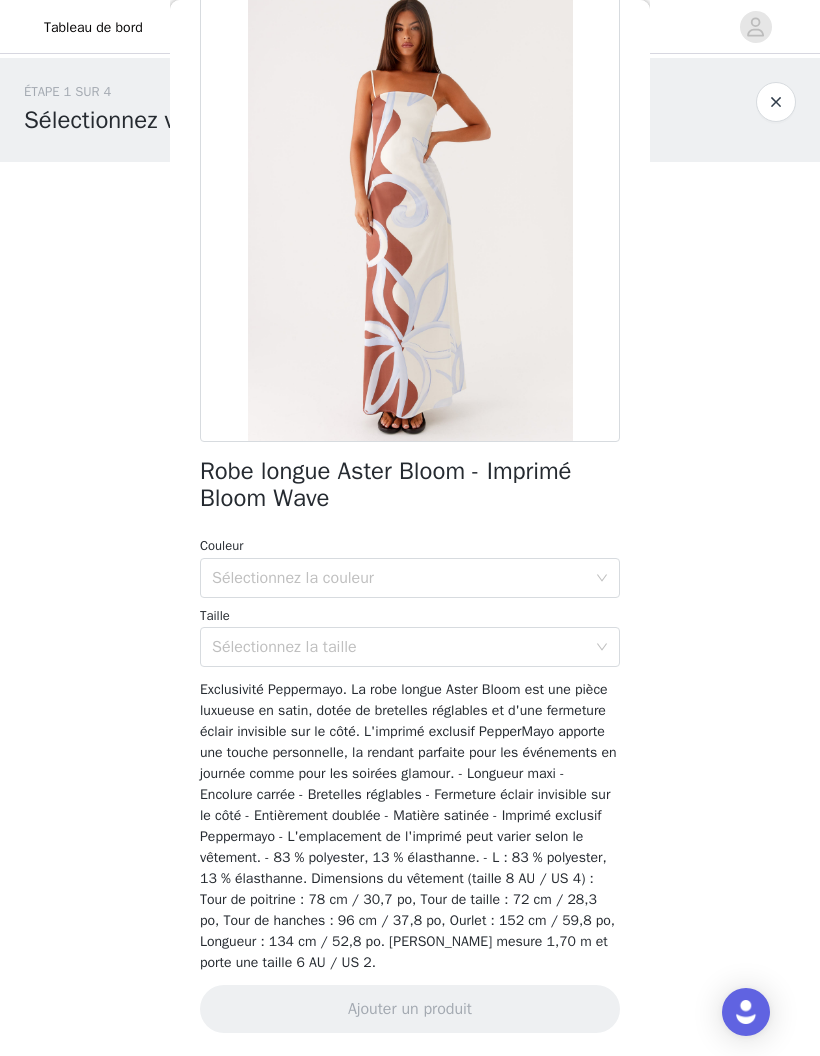 click on "Sélectionnez la couleur" at bounding box center [293, 578] 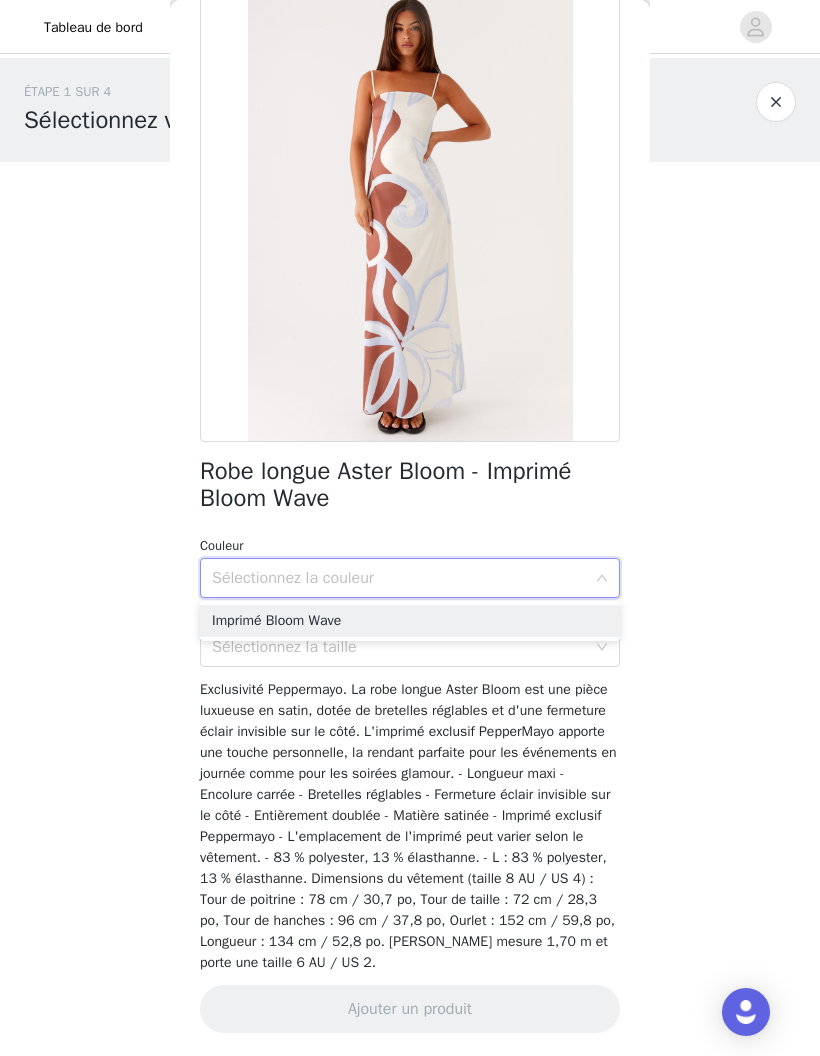 click on "Imprimé Bloom Wave" at bounding box center [276, 620] 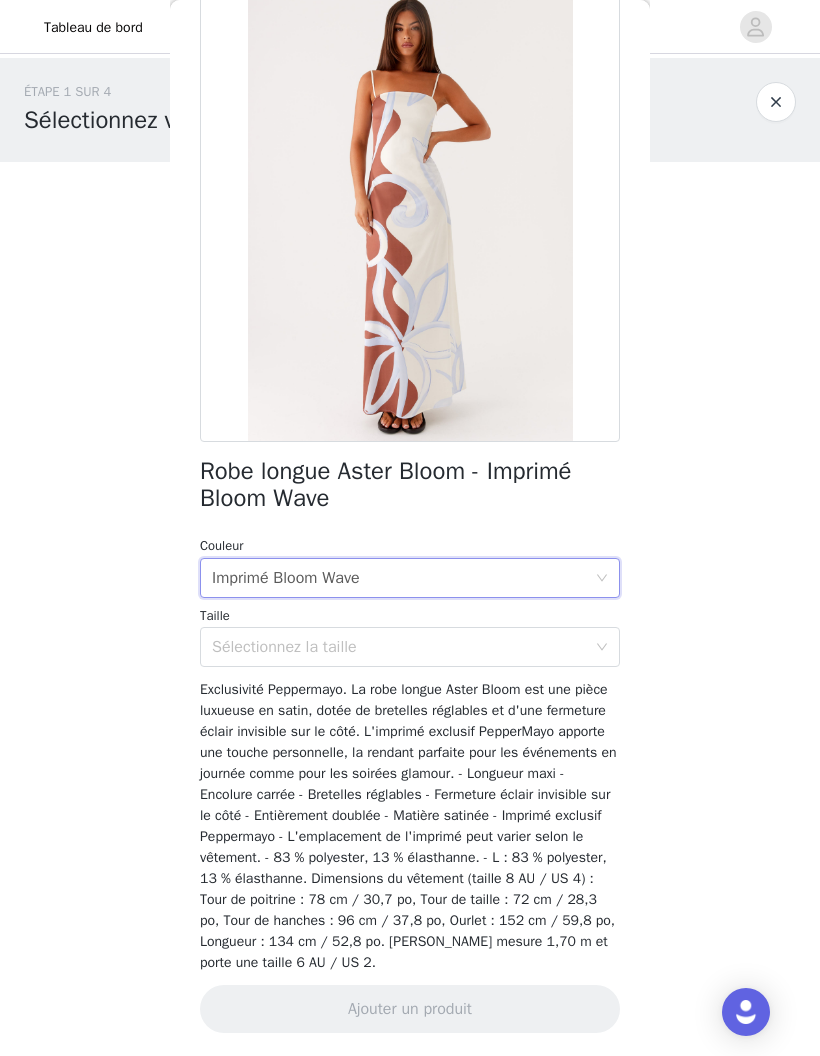 click on "Sélectionnez la taille" at bounding box center (284, 647) 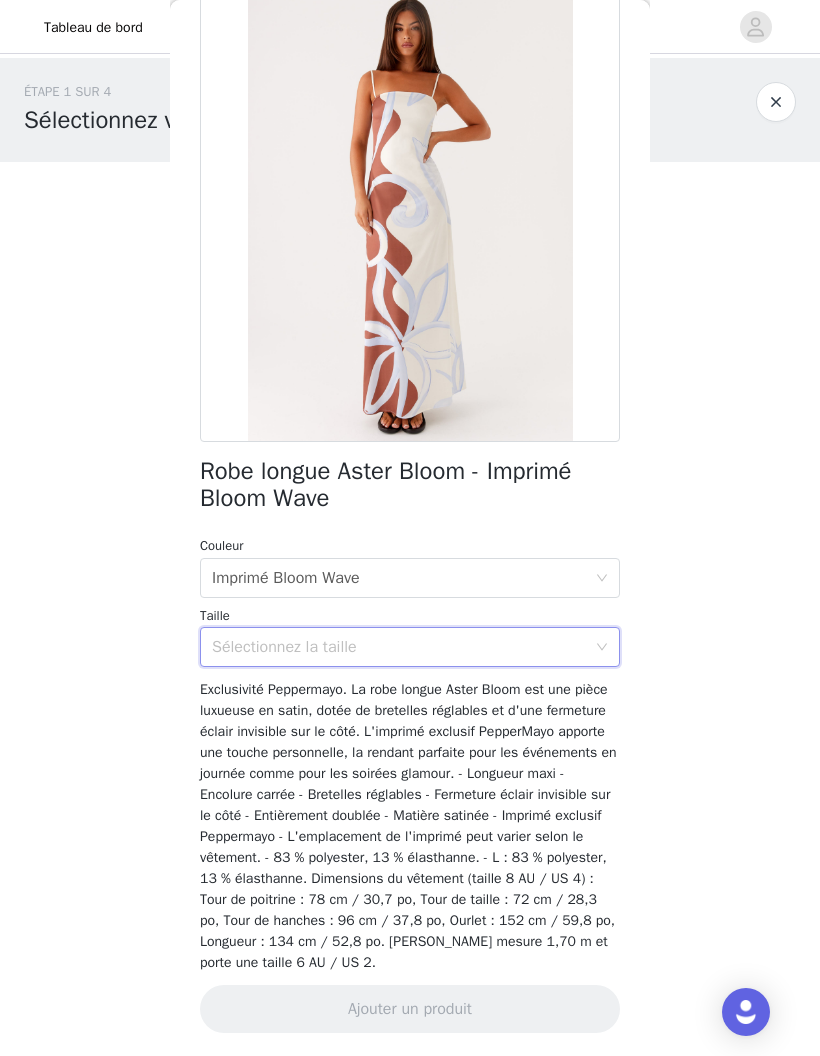 click on "ÉTAPE 1 SUR 4
Sélectionnez vos styles !
Veuillez noter que les tailles indiquées sont en tailles australiennes. Les tailles australiennes sont deux tailles au-dessus : US0 = AU4, US4 = AU8. Nous recommandons également de prendre une taille au-dessus pour des modèles plus près du corps.       0/4 Sélectionné           Ajouter un produit       Dos     Robe longue Aster Bloom - Imprimé Bloom Wave               Couleur   Sélectionnez la couleur Imprimé Bloom Wave Taille   Sélectionnez la taille     Ajouter un produit" at bounding box center (410, 248) 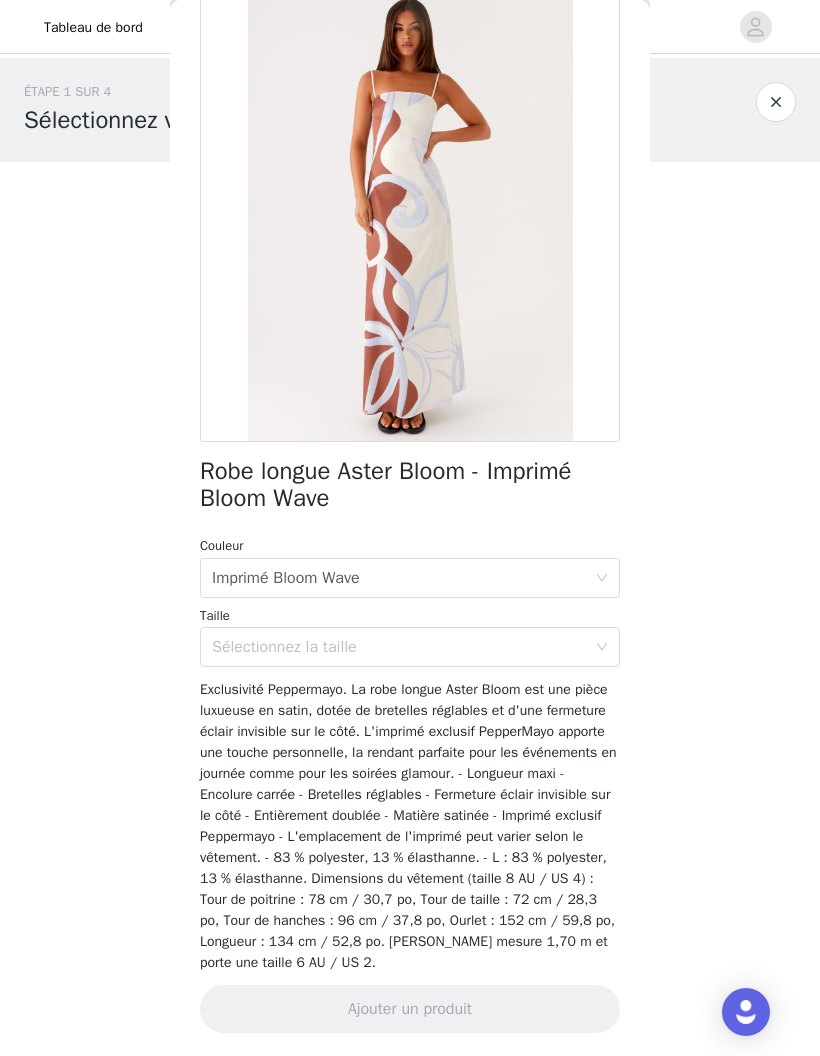 click at bounding box center [776, 102] 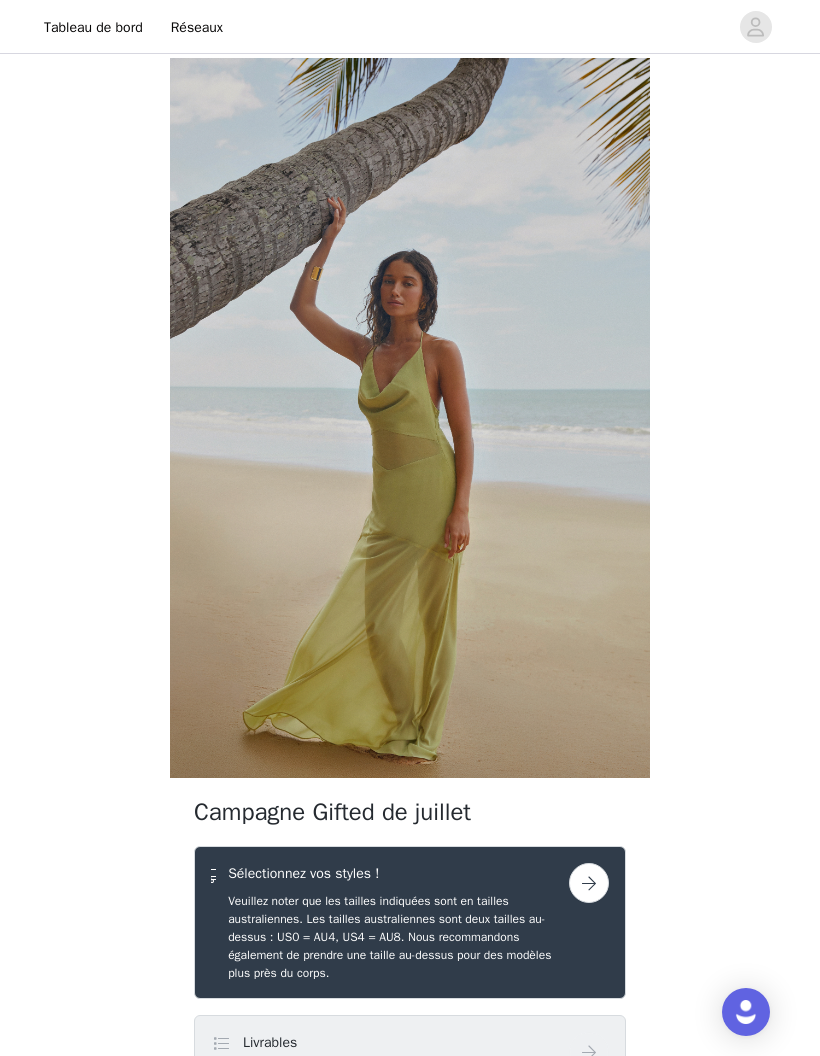 click on "Veuillez noter que les tailles indiquées sont en tailles australiennes. Les tailles australiennes sont deux tailles au-dessus : US0 = AU4, US4 = AU8. Nous recommandons également de prendre une taille au-dessus pour des modèles plus près du corps." at bounding box center [389, 937] 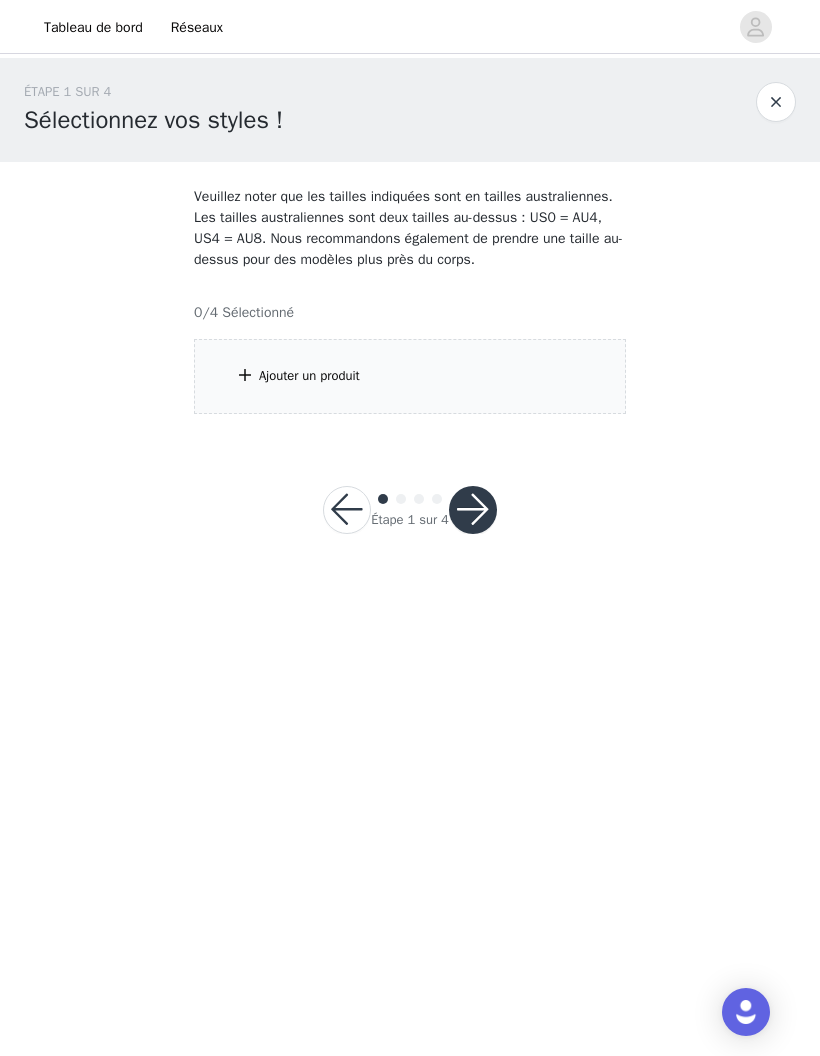 click on "Ajouter un produit" at bounding box center [410, 376] 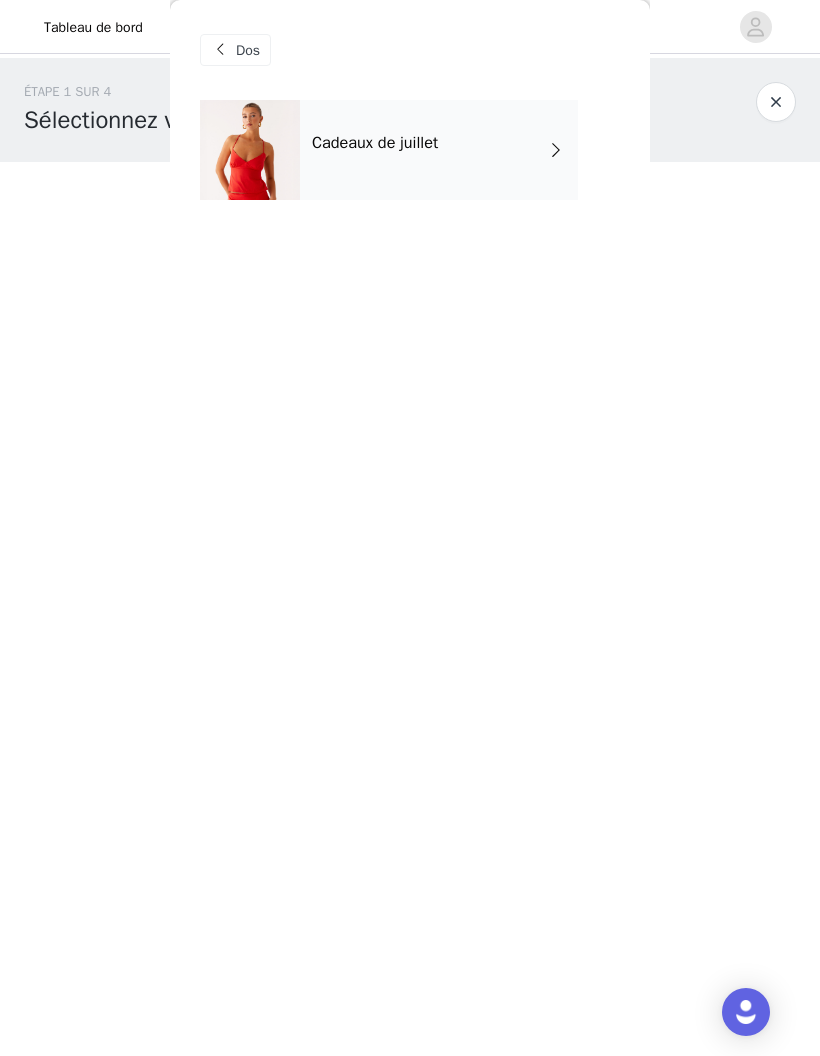 click at bounding box center [250, 150] 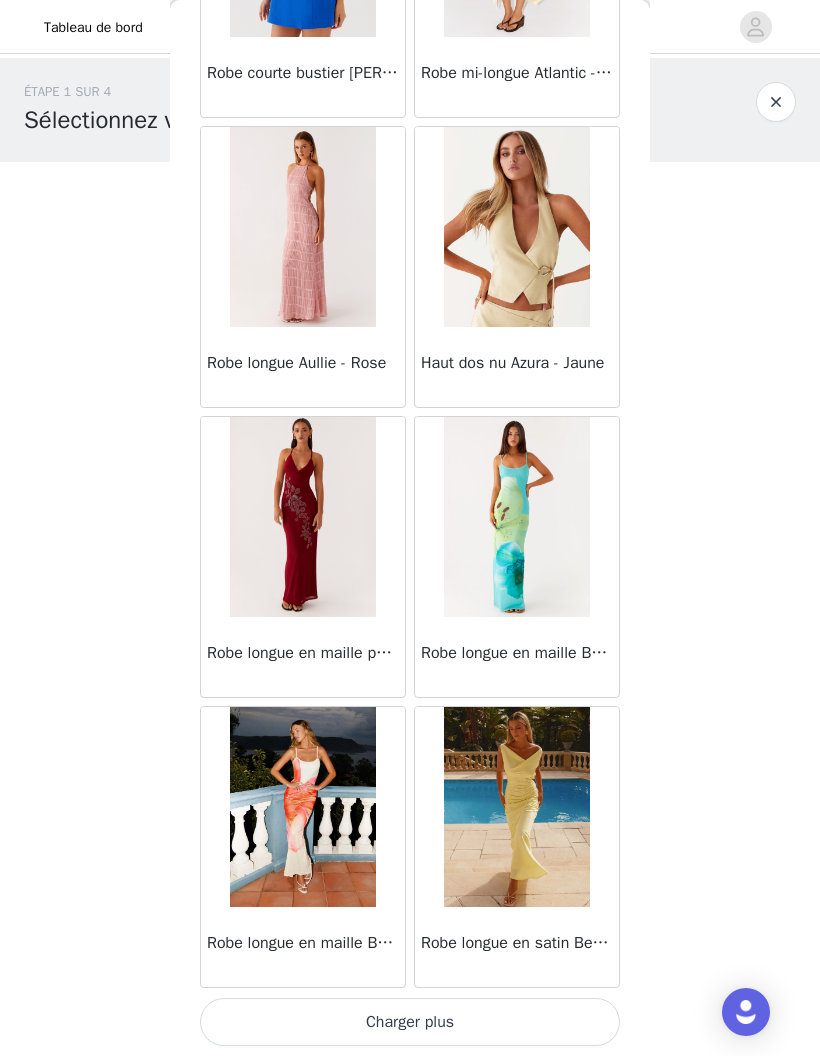 scroll, scrollTop: 2004, scrollLeft: 0, axis: vertical 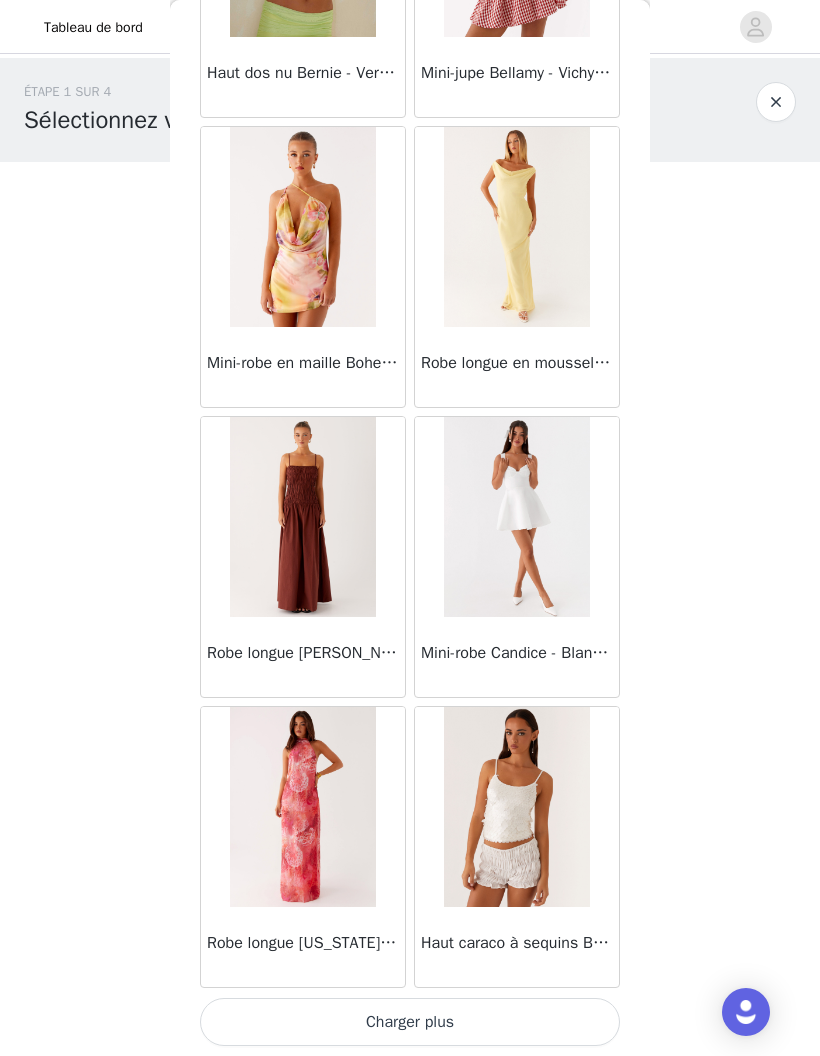 click on "Charger plus" at bounding box center [410, 1022] 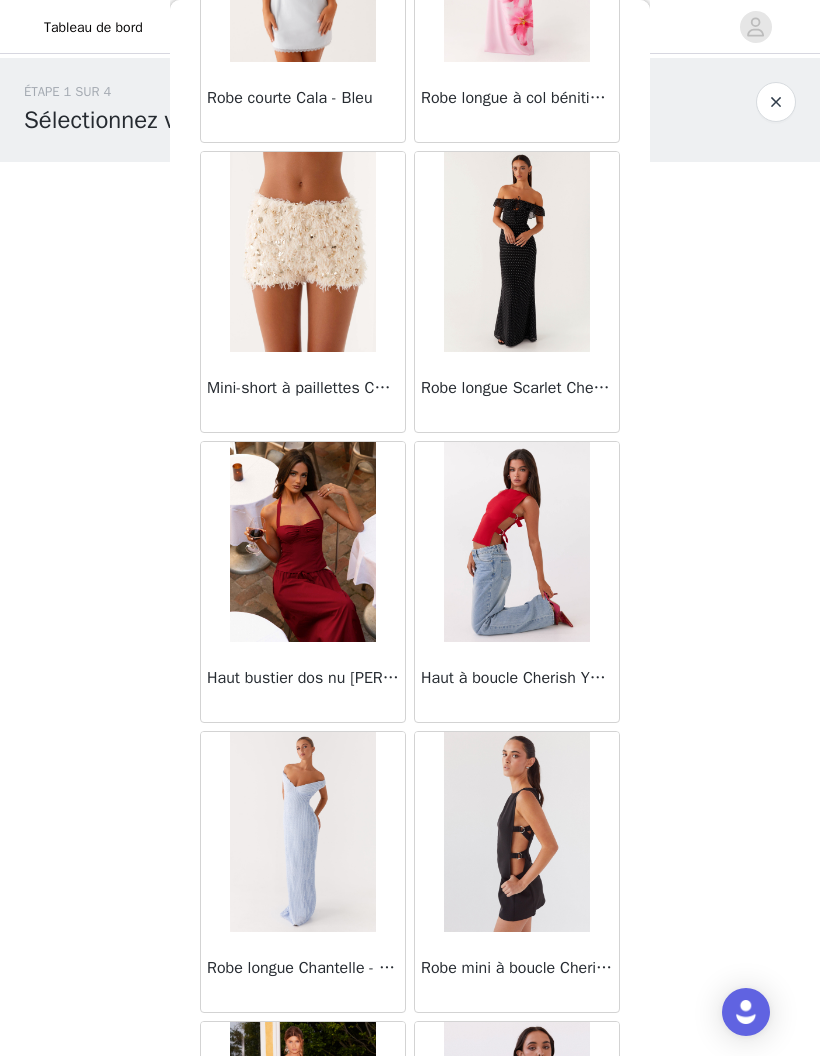 scroll, scrollTop: 6330, scrollLeft: 0, axis: vertical 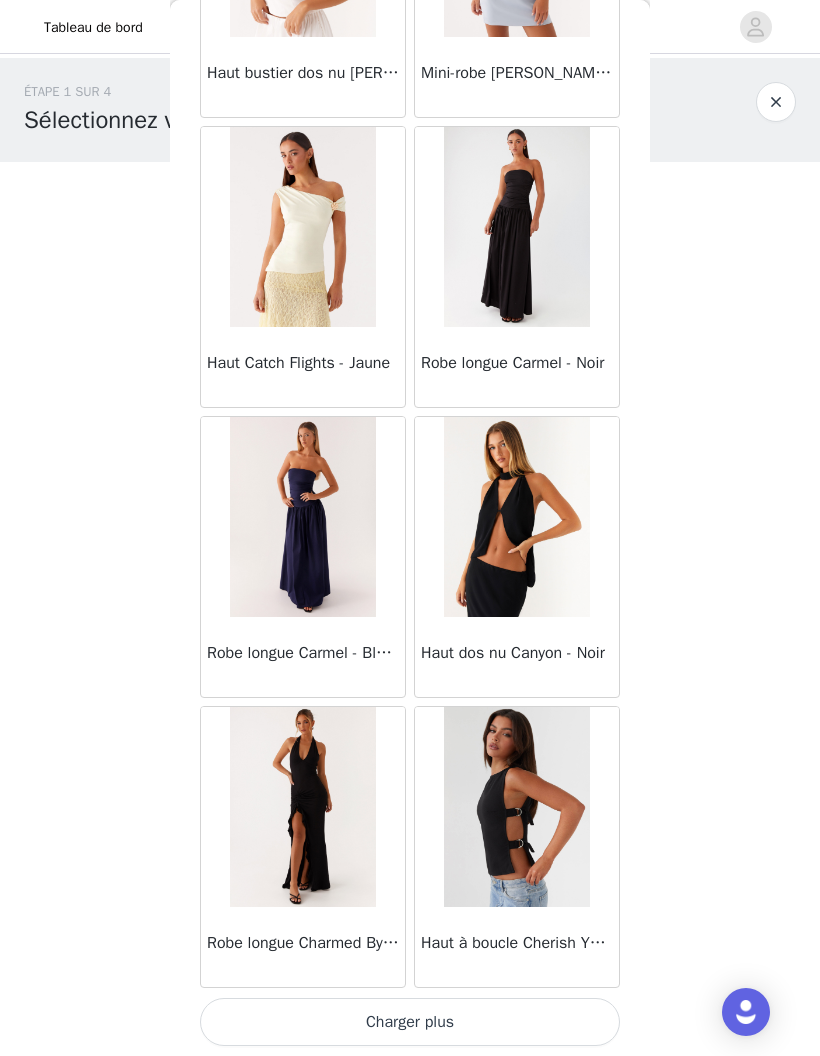 click on "Charger plus" at bounding box center [410, 1022] 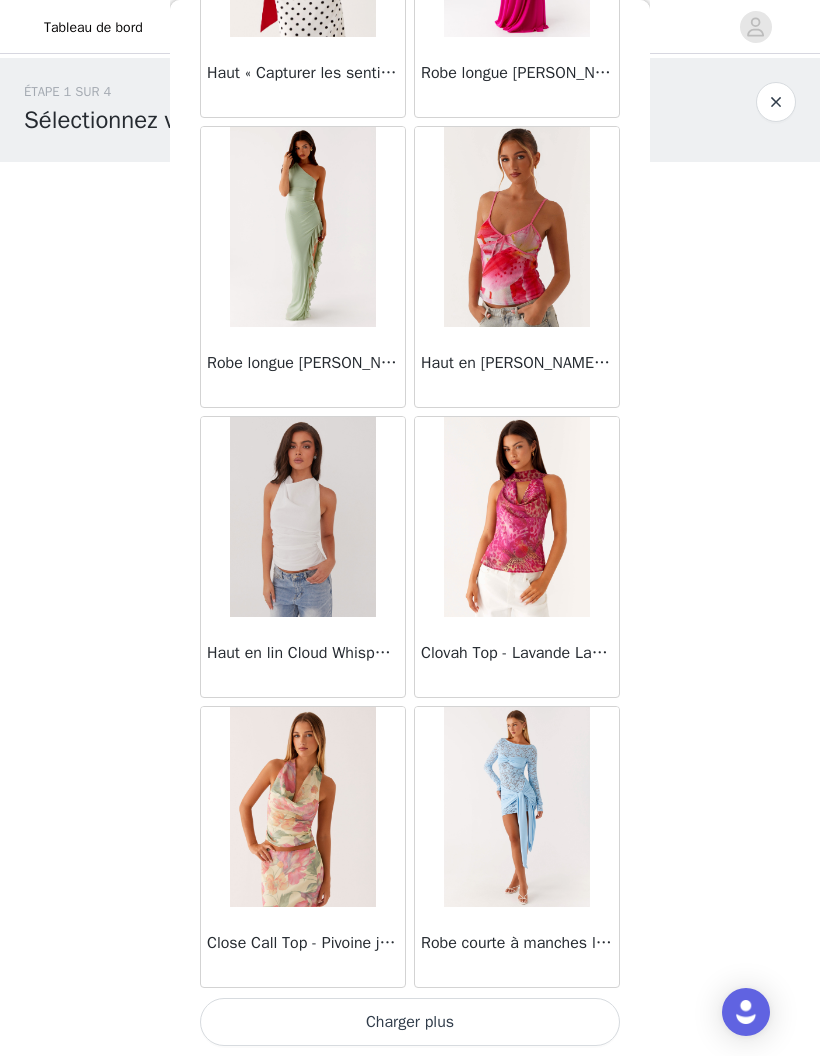 click on "Charger plus" at bounding box center (410, 1022) 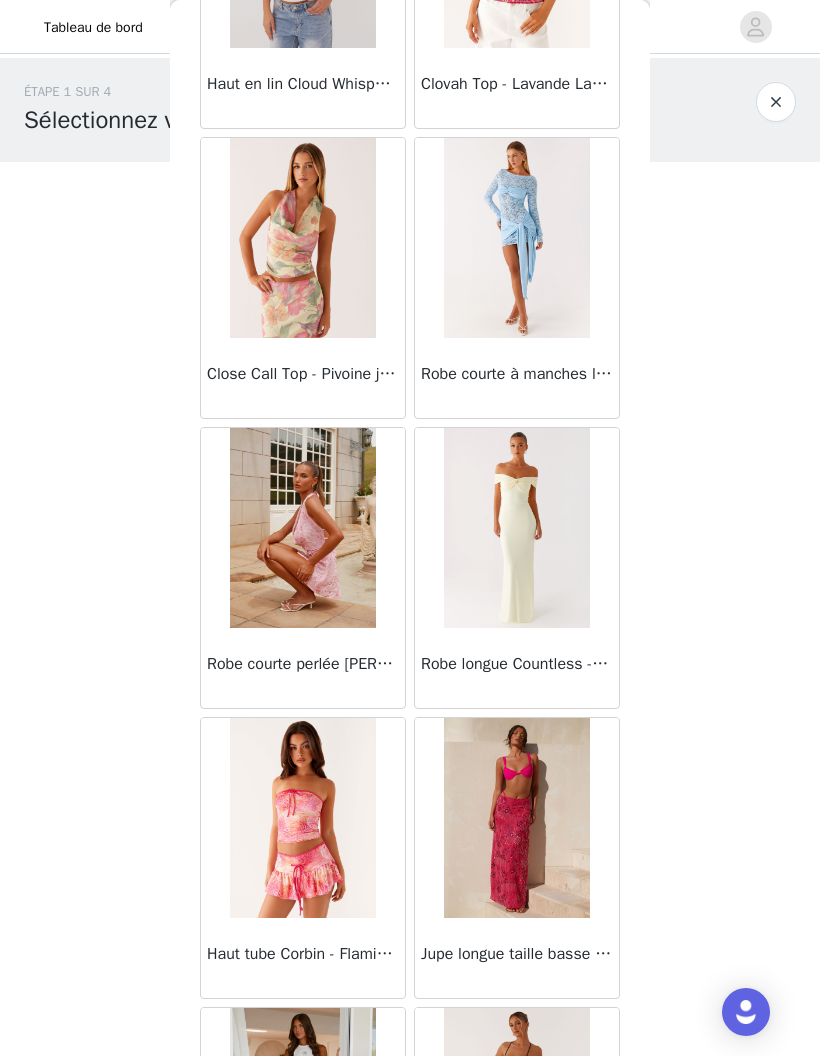 scroll, scrollTop: 11278, scrollLeft: 0, axis: vertical 